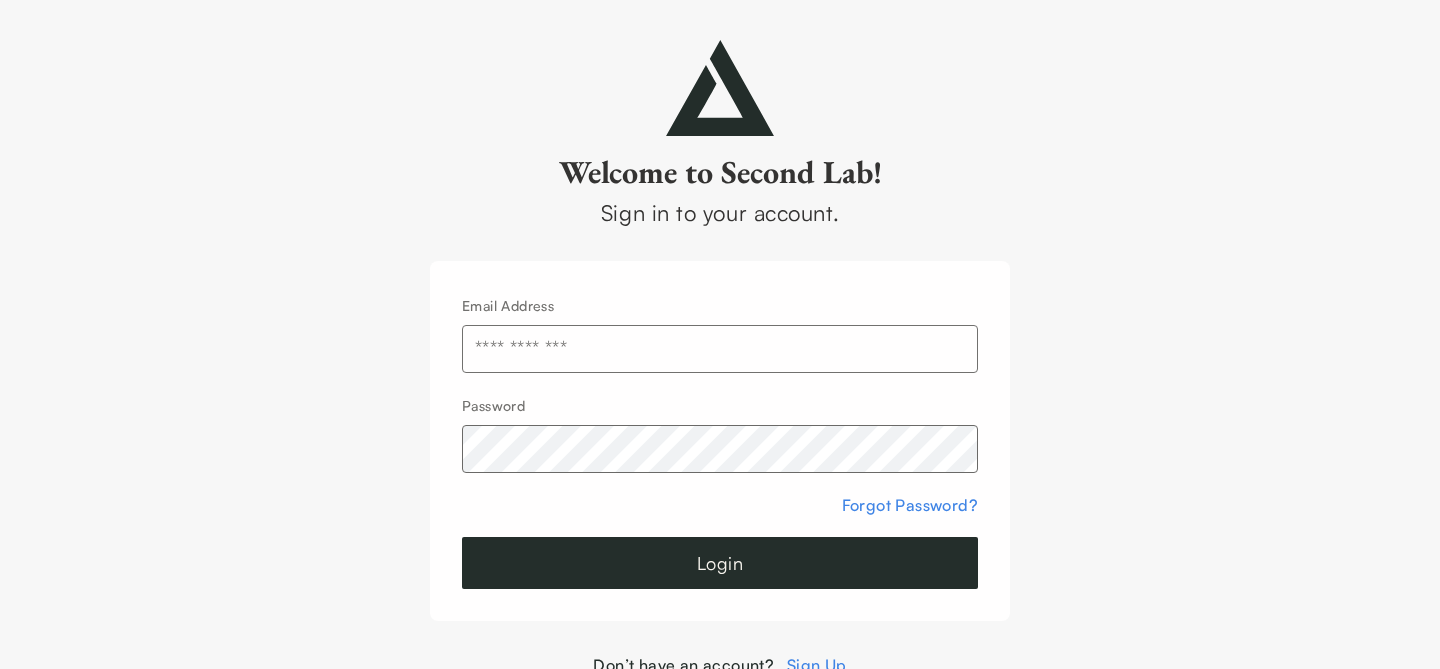 scroll, scrollTop: 0, scrollLeft: 0, axis: both 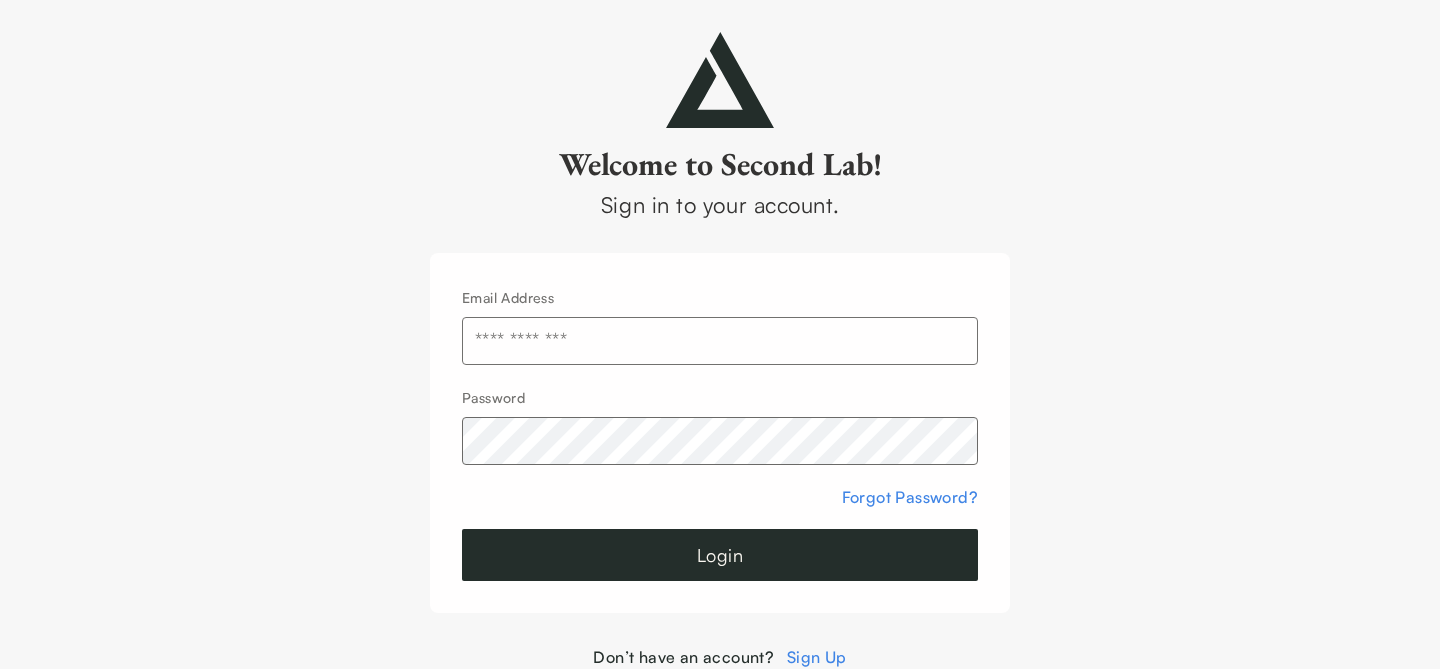 click on "Sign Up" at bounding box center (817, 657) 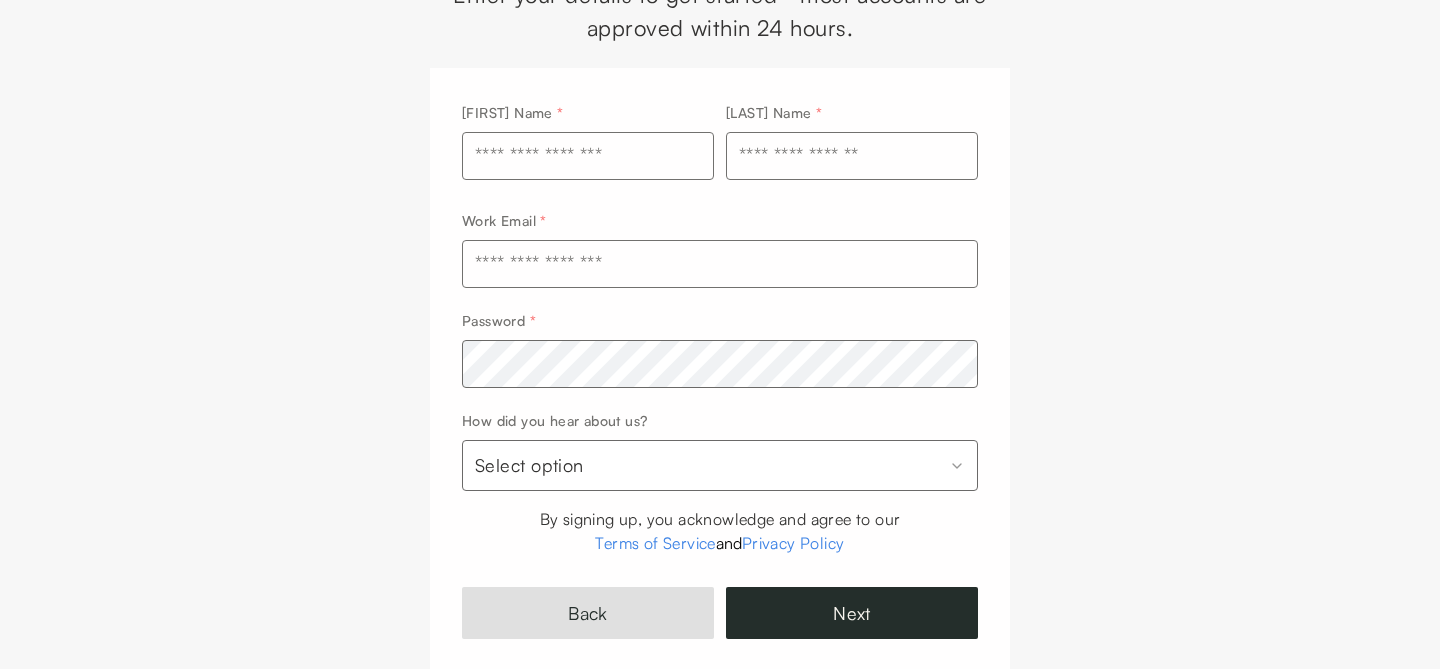 scroll, scrollTop: 119, scrollLeft: 0, axis: vertical 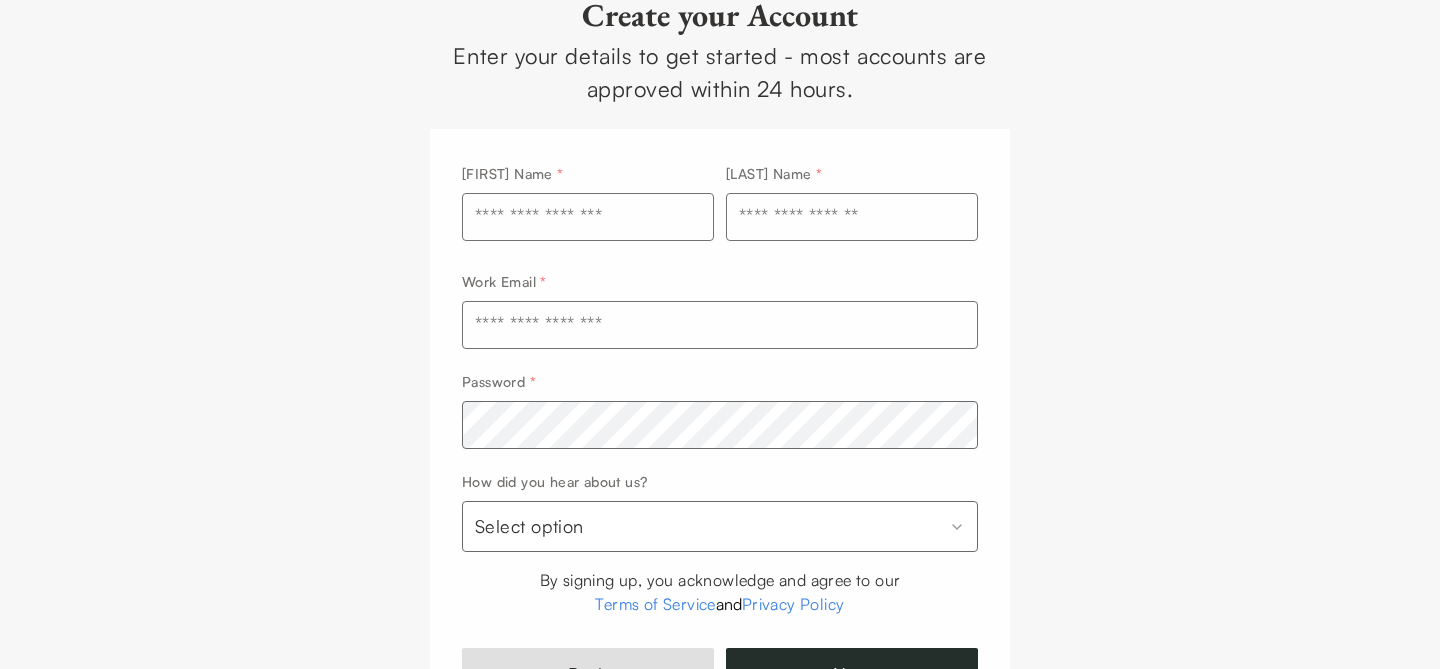 click at bounding box center [588, 217] 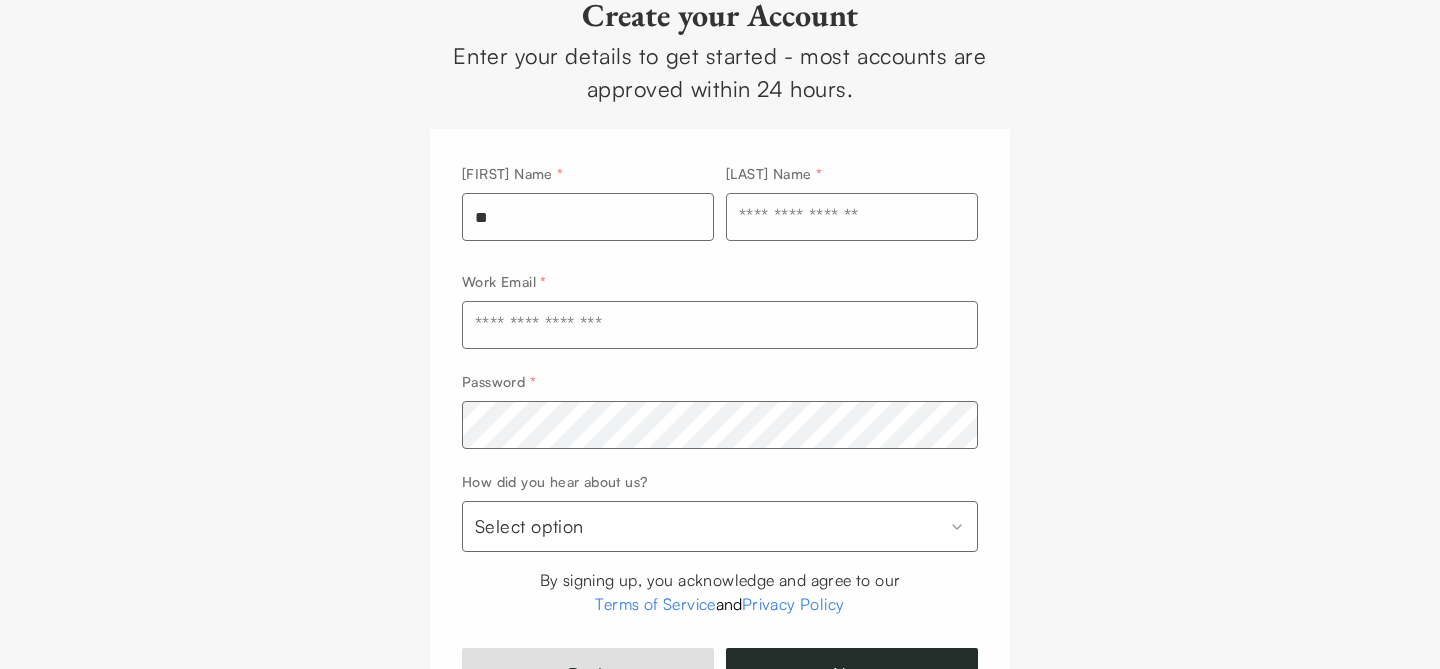 type on "*" 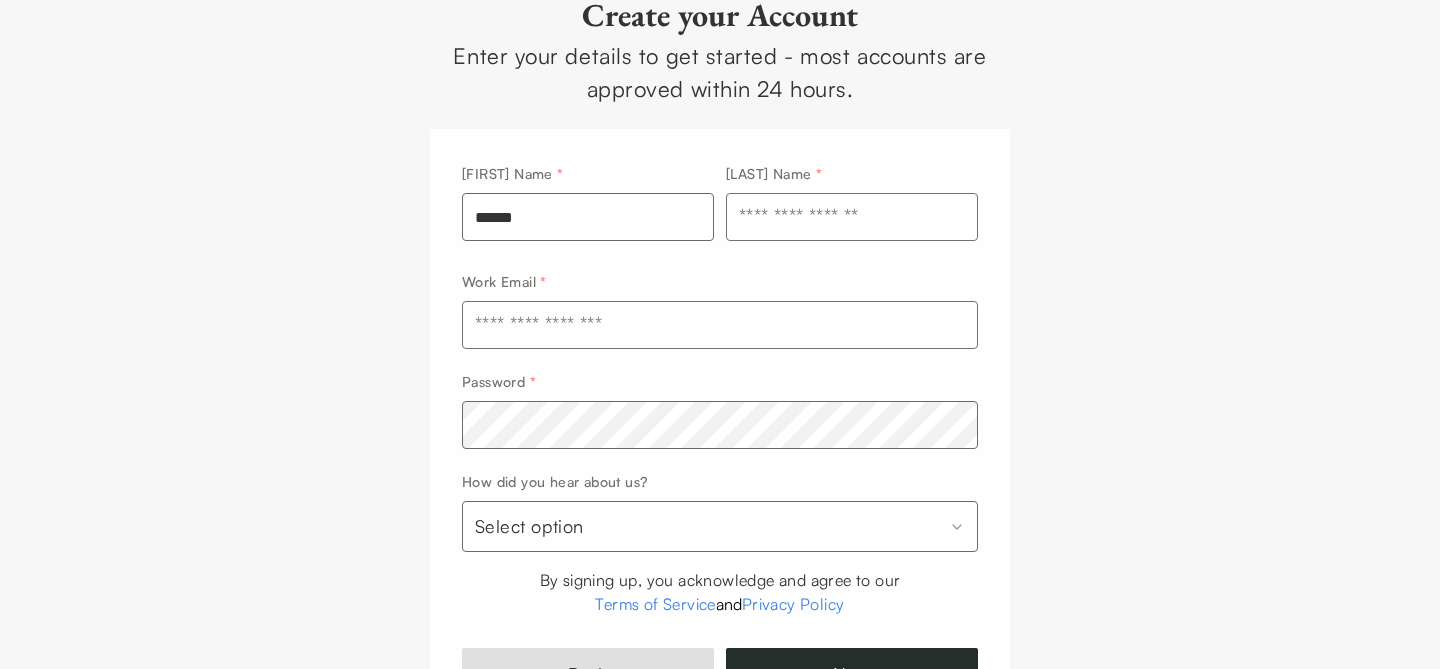 type on "******" 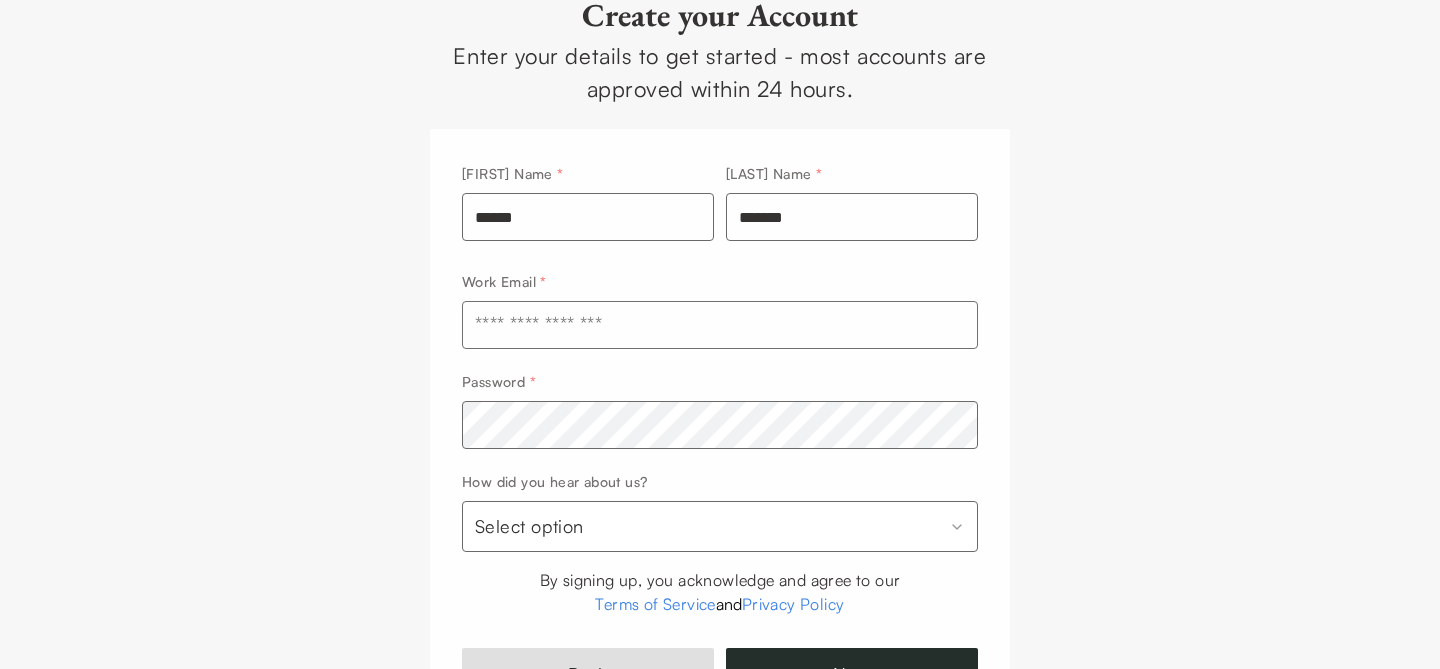 type on "*******" 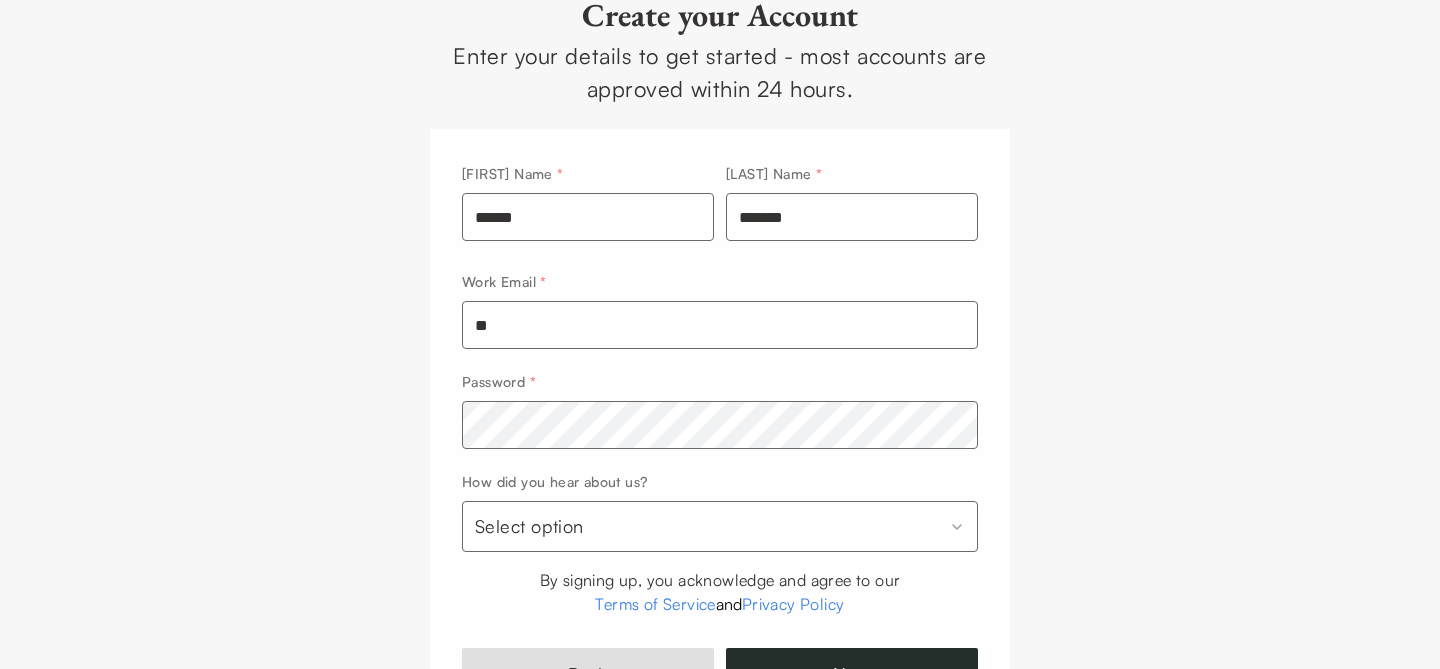 type on "*" 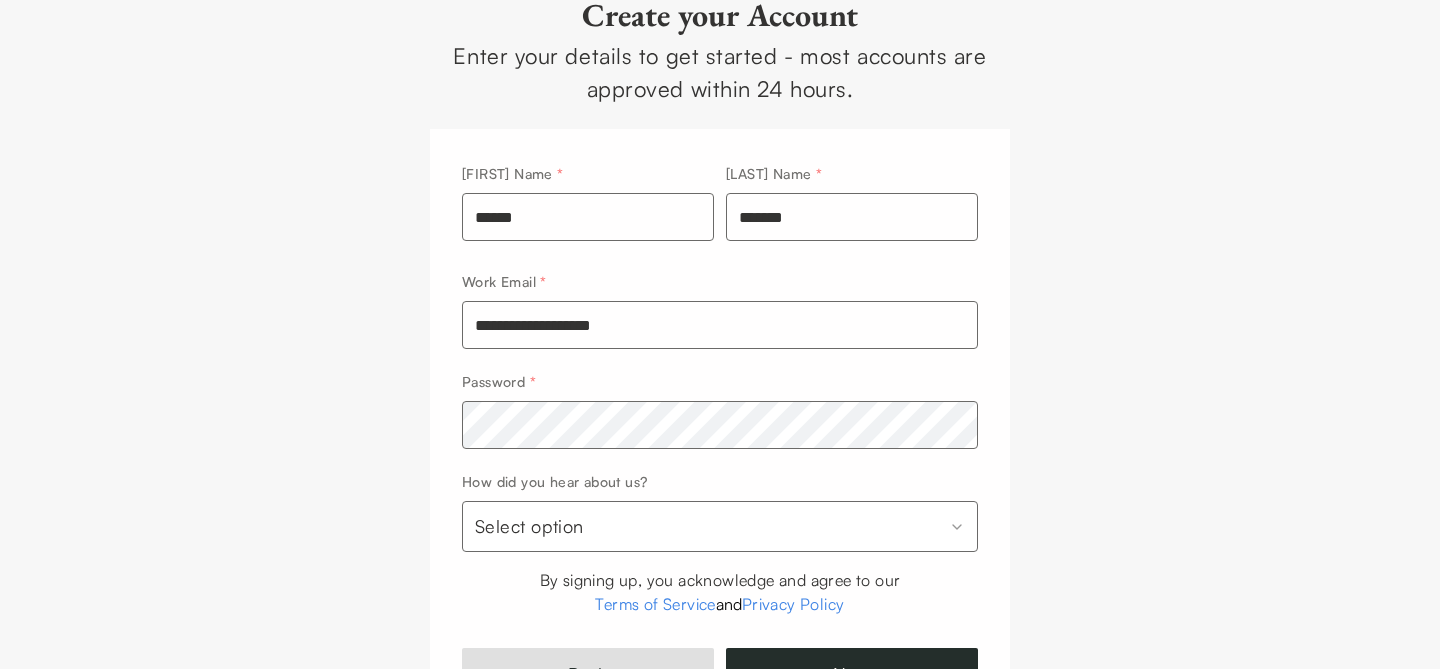 type on "**********" 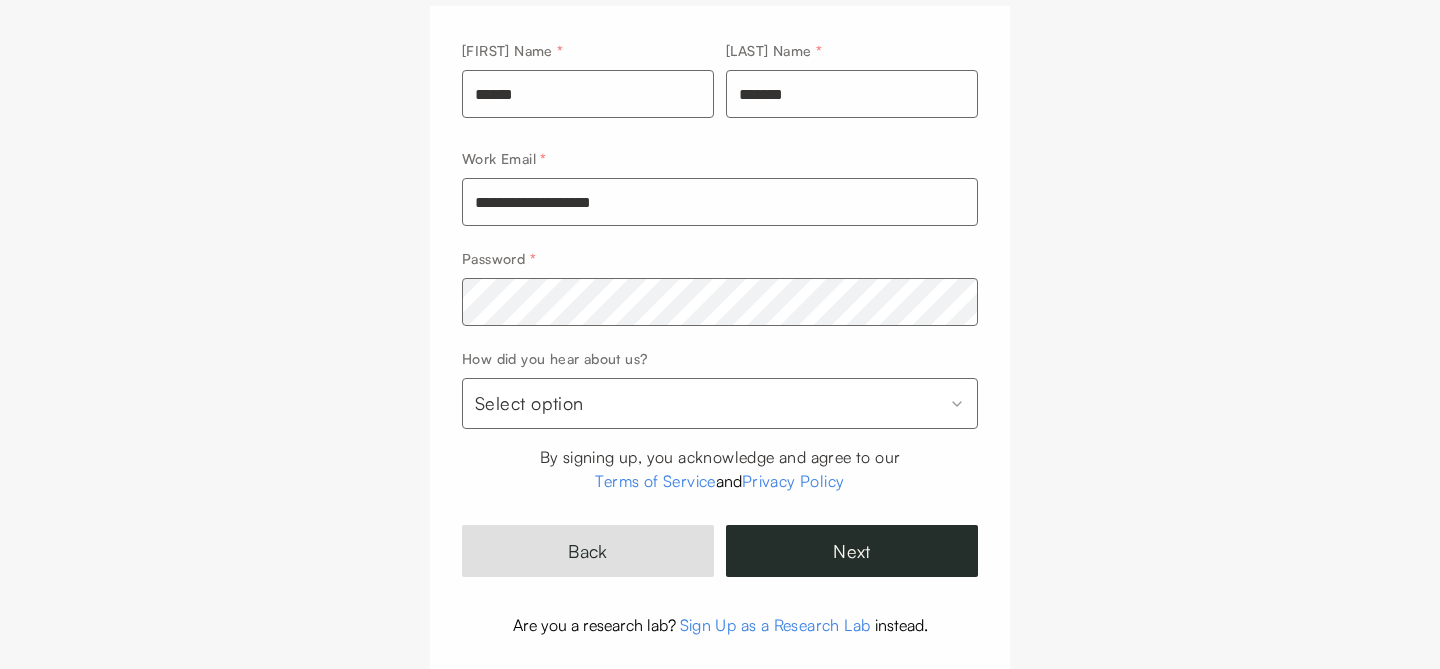 scroll, scrollTop: 281, scrollLeft: 0, axis: vertical 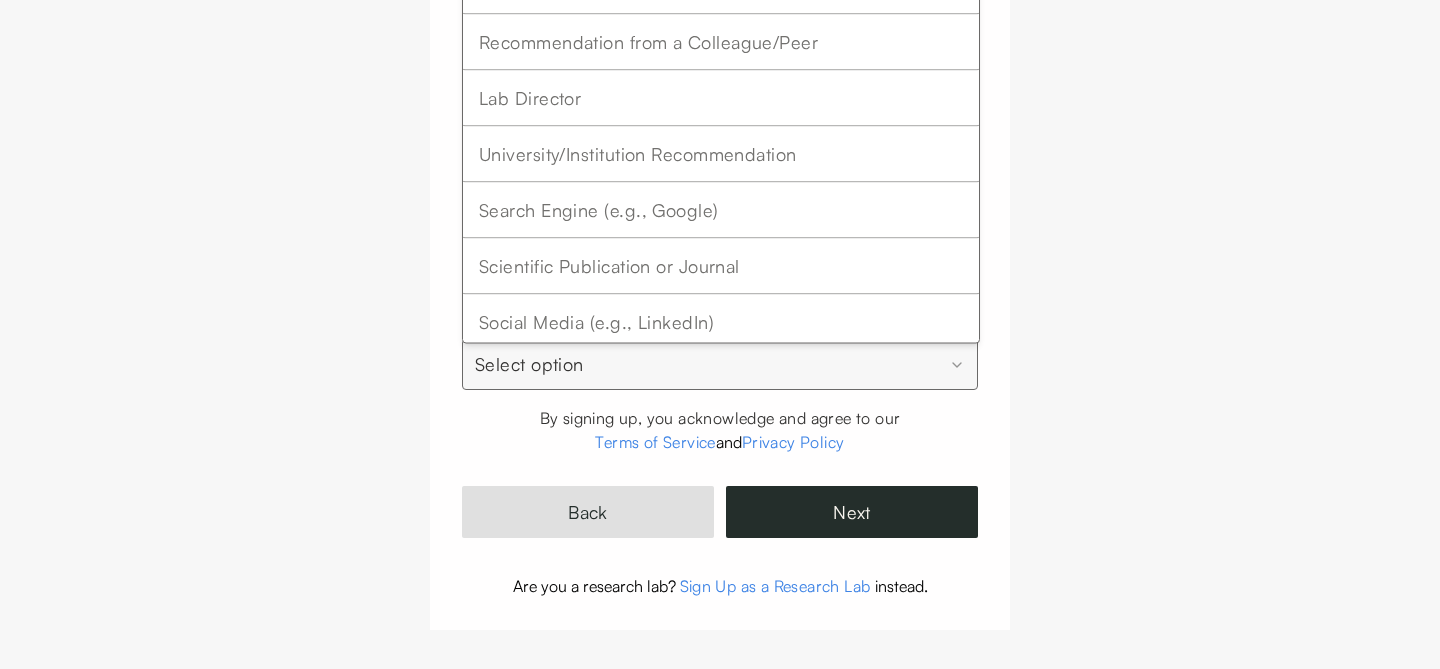 click on "**********" at bounding box center (720, 203) 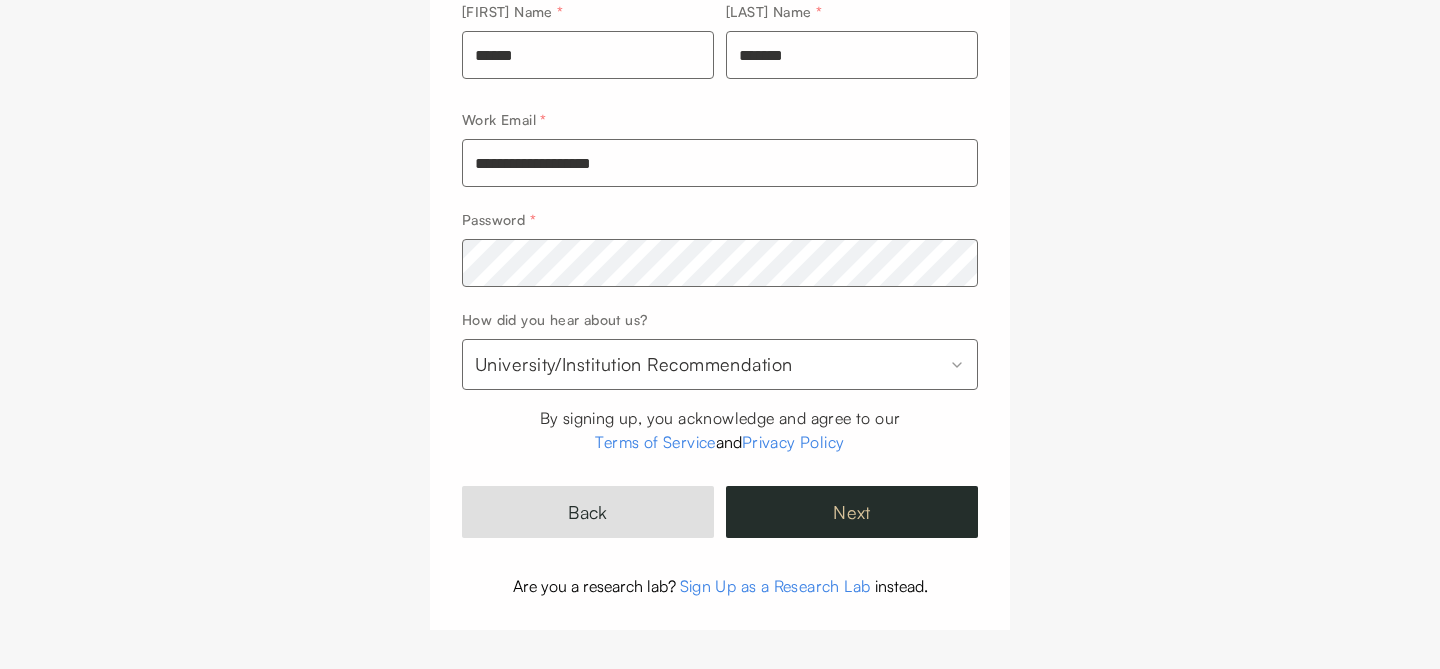 click on "Next" at bounding box center [852, 512] 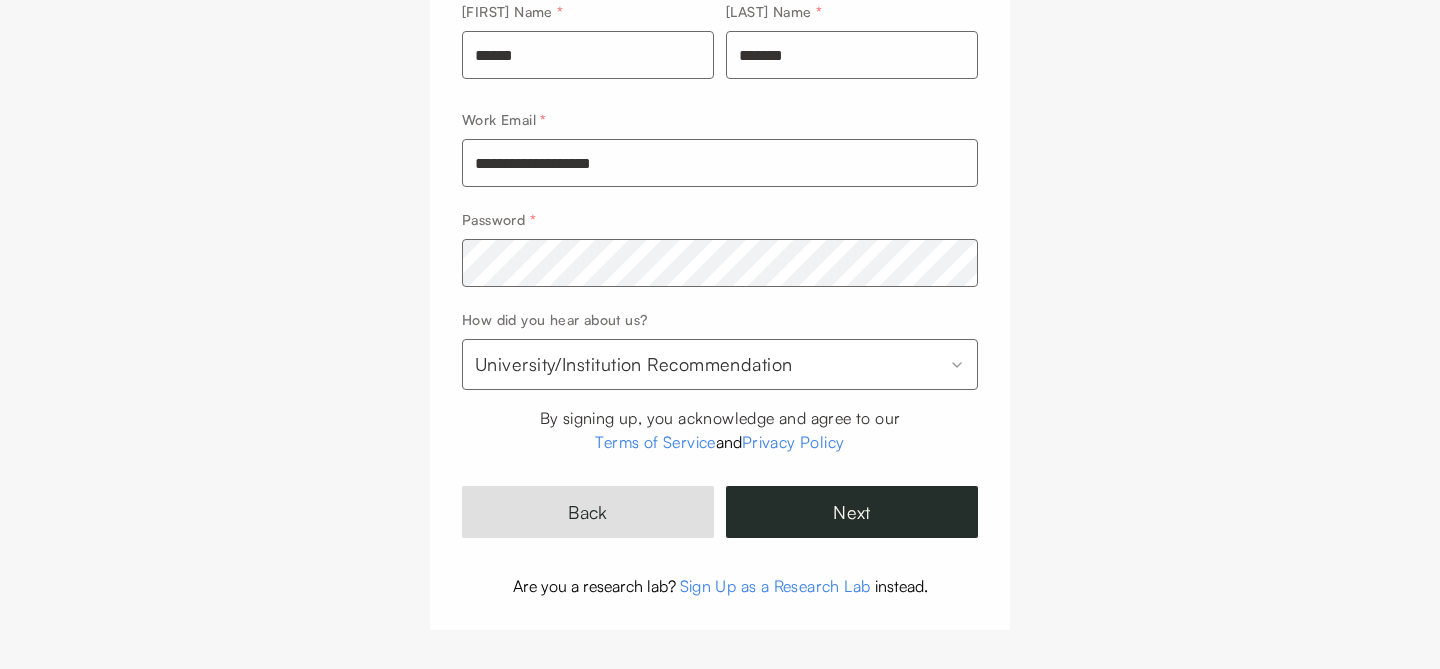 click on "**********" at bounding box center [720, 298] 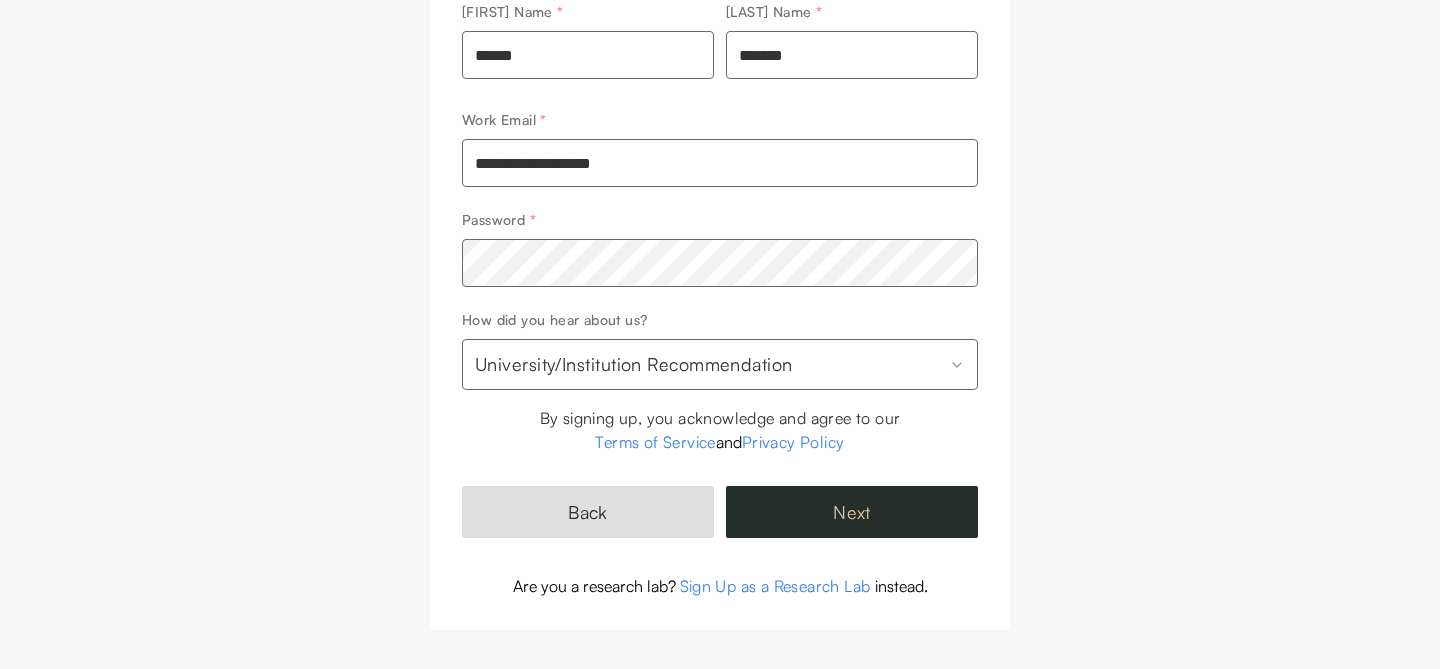 click on "Next" at bounding box center [852, 512] 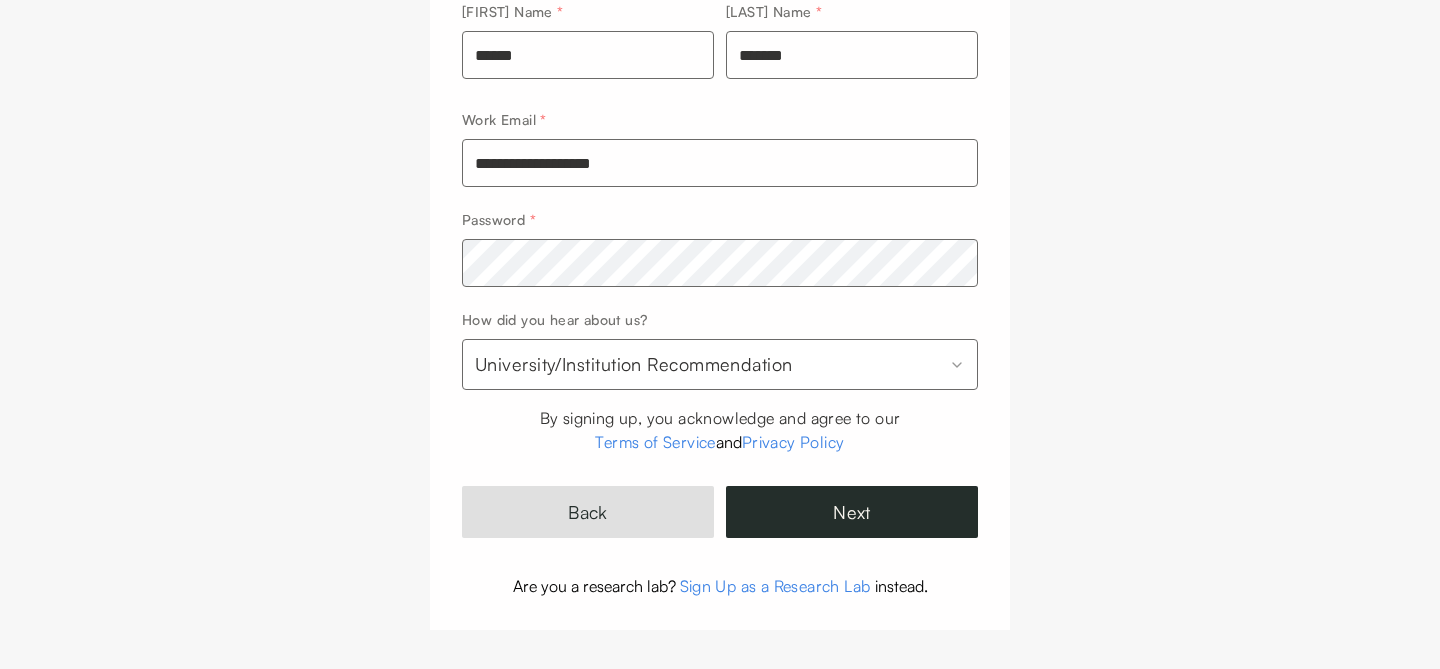 scroll, scrollTop: 380, scrollLeft: 0, axis: vertical 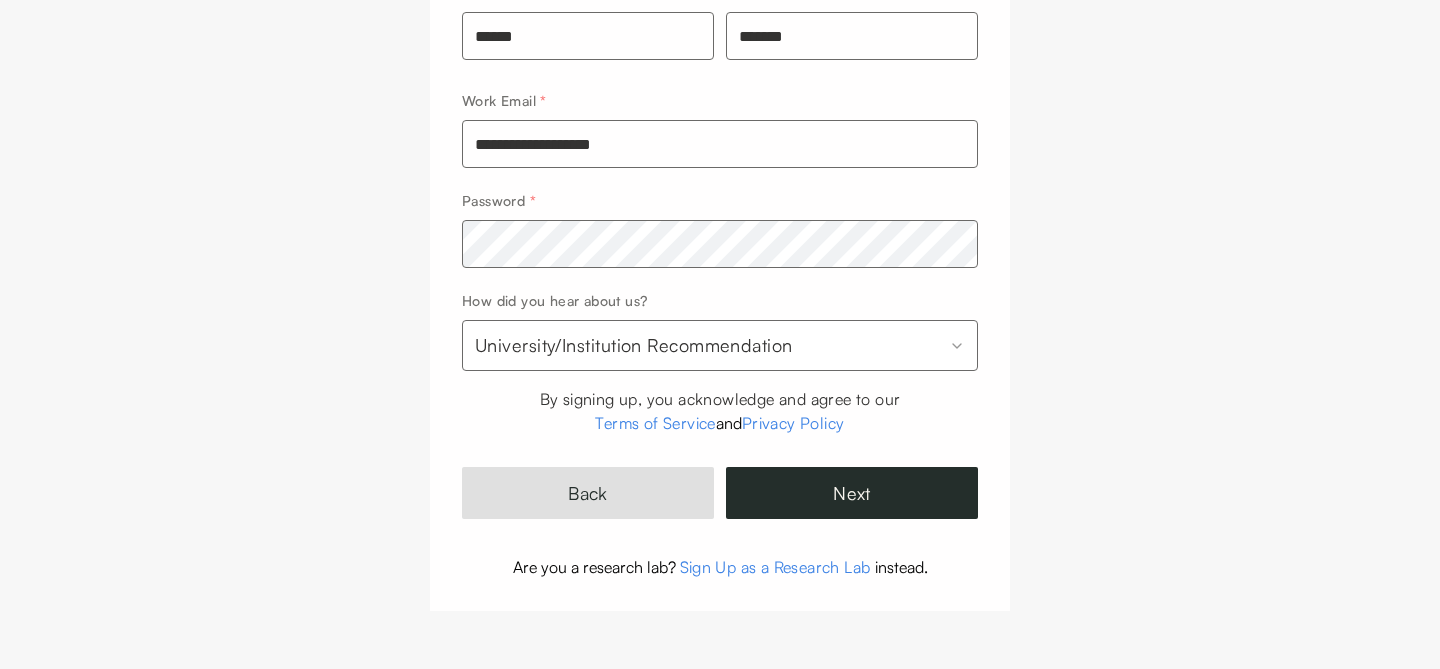 click on "Sign Up as a Research Lab" at bounding box center (775, 567) 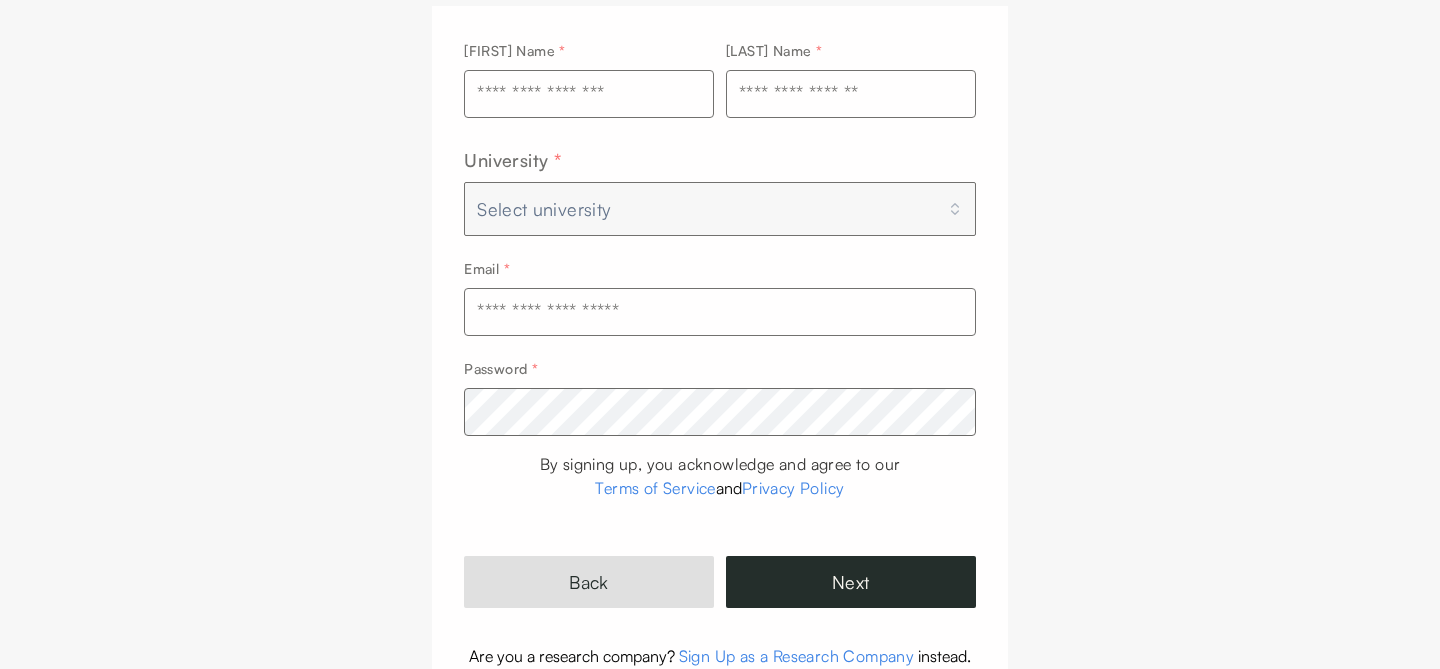 scroll, scrollTop: 266, scrollLeft: 0, axis: vertical 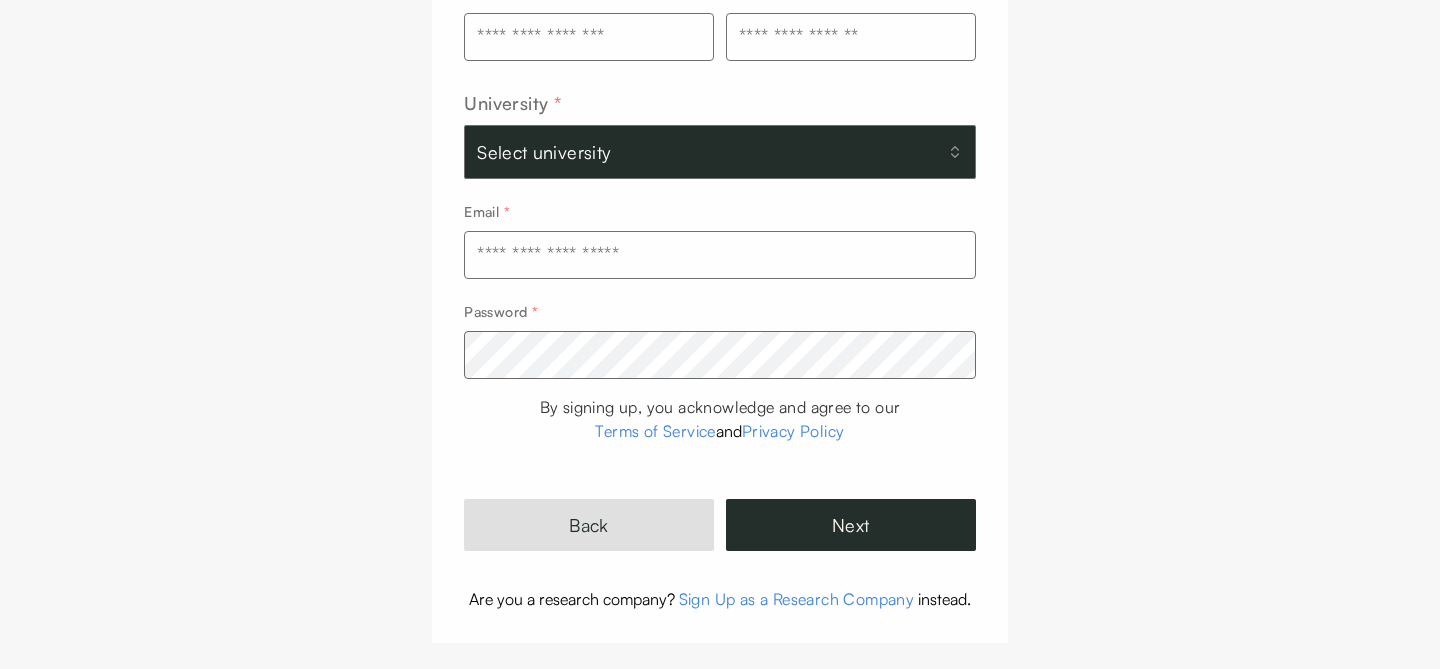 click on "Select university" at bounding box center (720, 152) 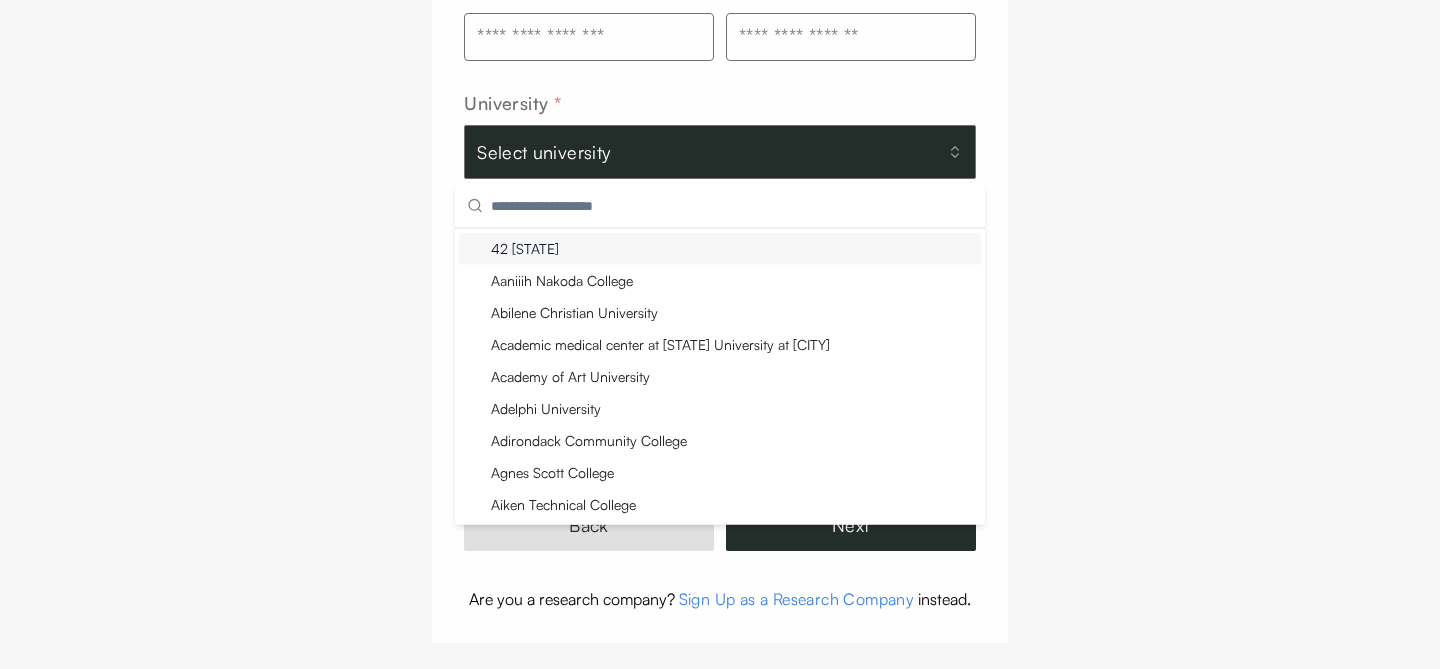 click on "Select university" at bounding box center [720, 152] 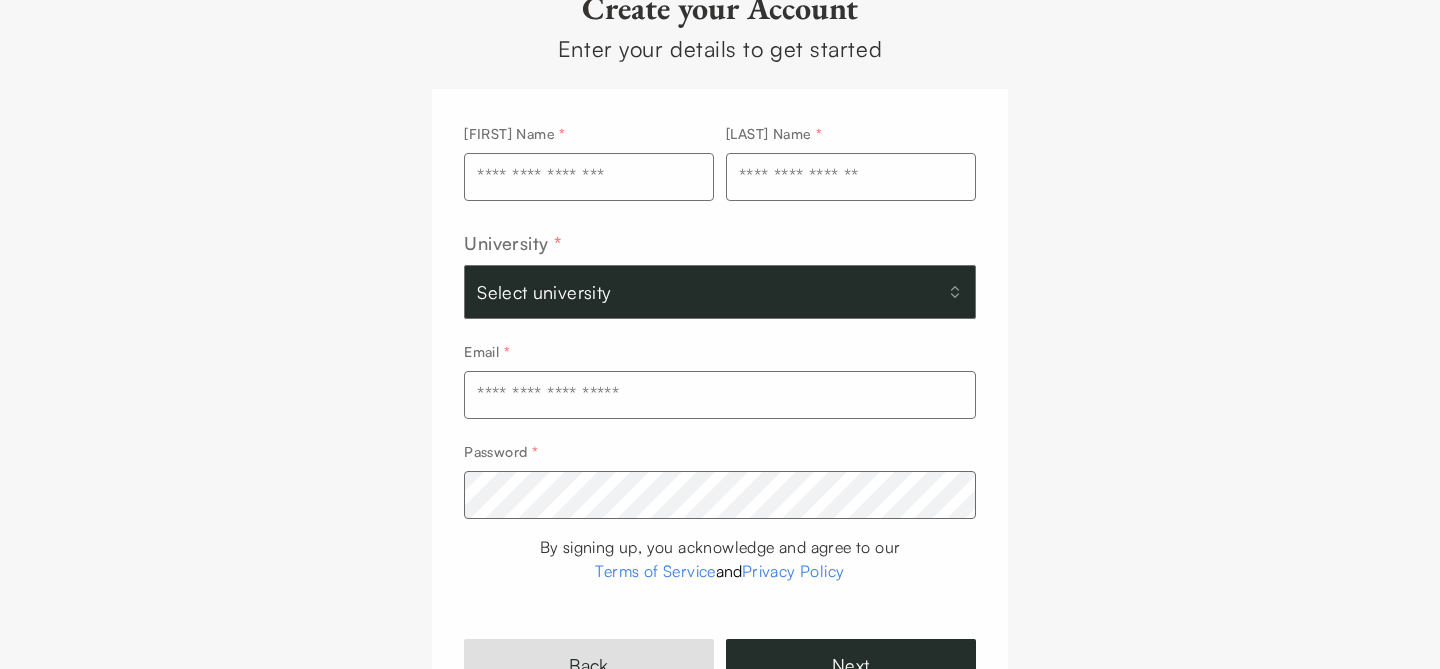 scroll, scrollTop: 159, scrollLeft: 0, axis: vertical 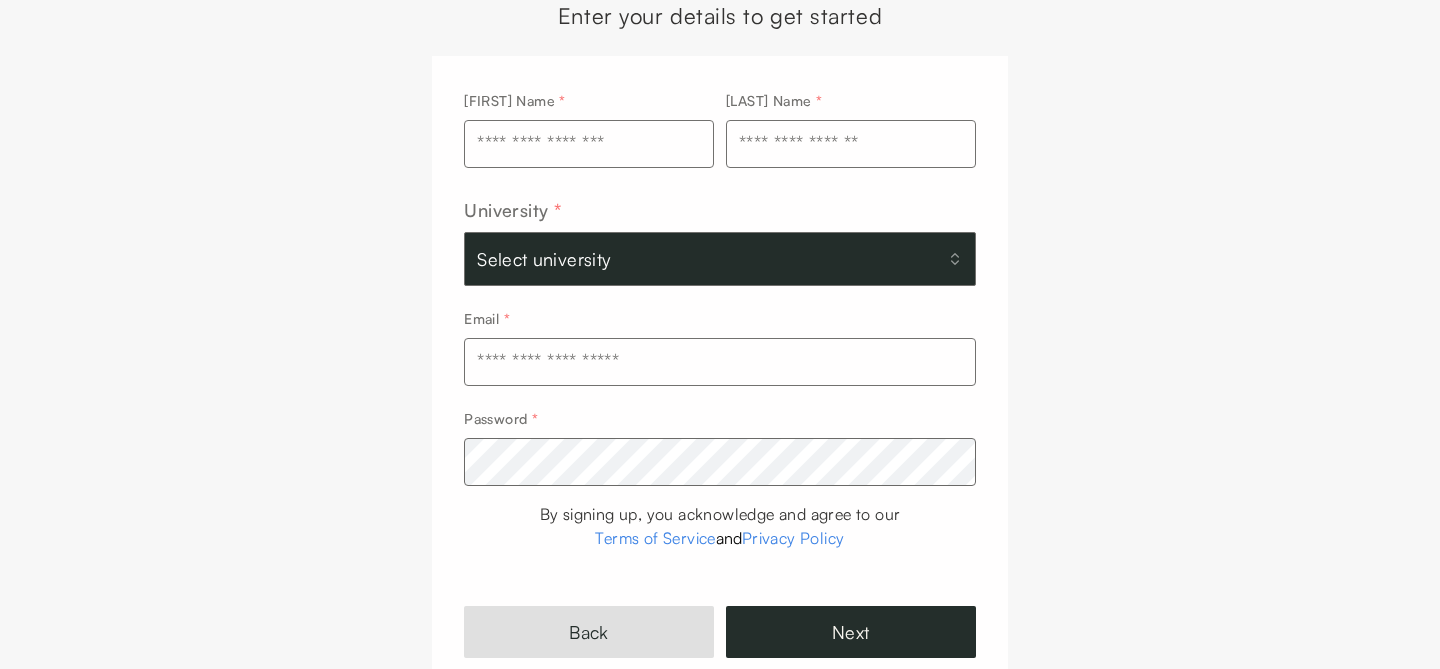click on "Select university" at bounding box center [720, 259] 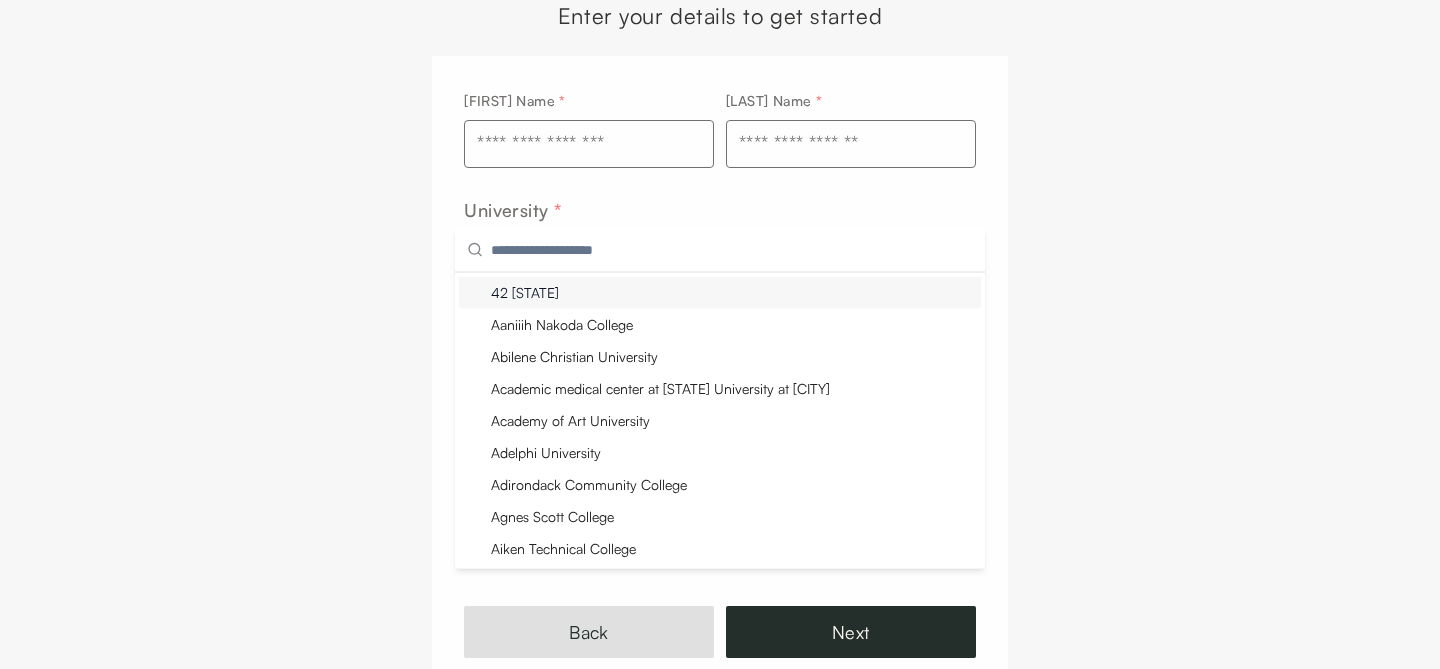 scroll, scrollTop: 298, scrollLeft: 0, axis: vertical 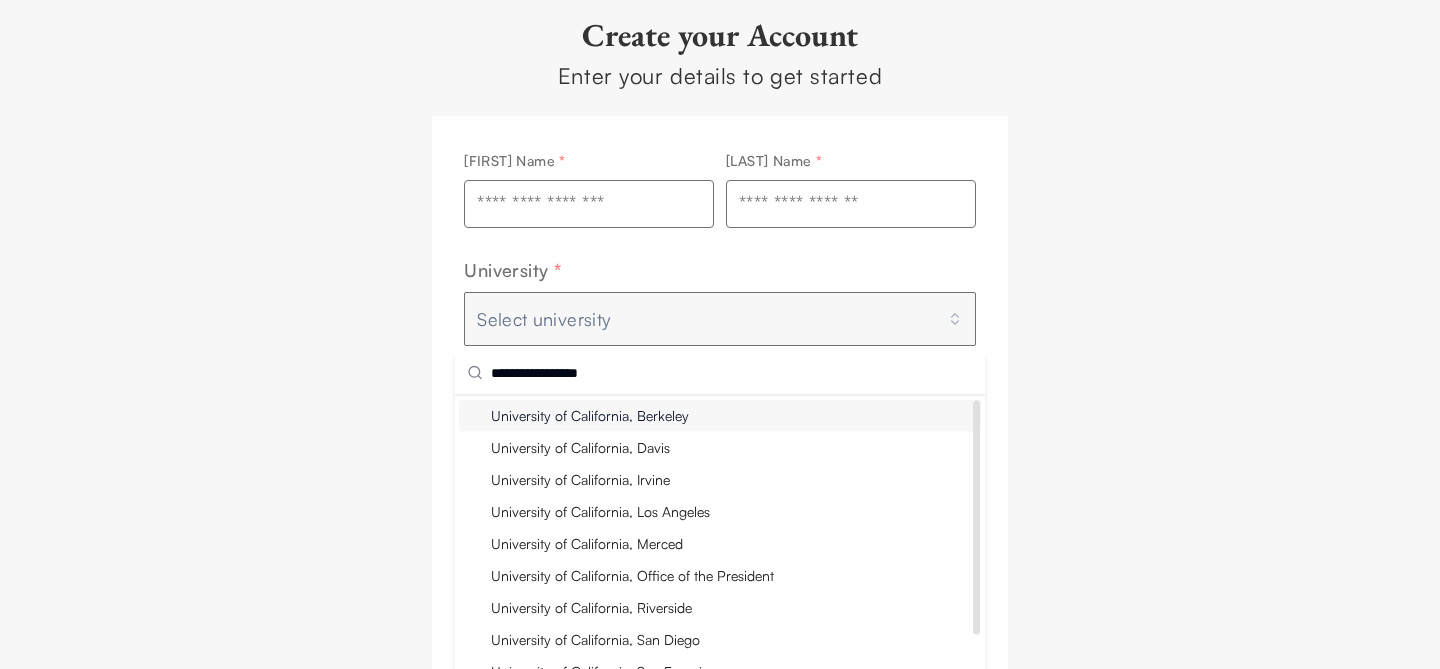 type on "**********" 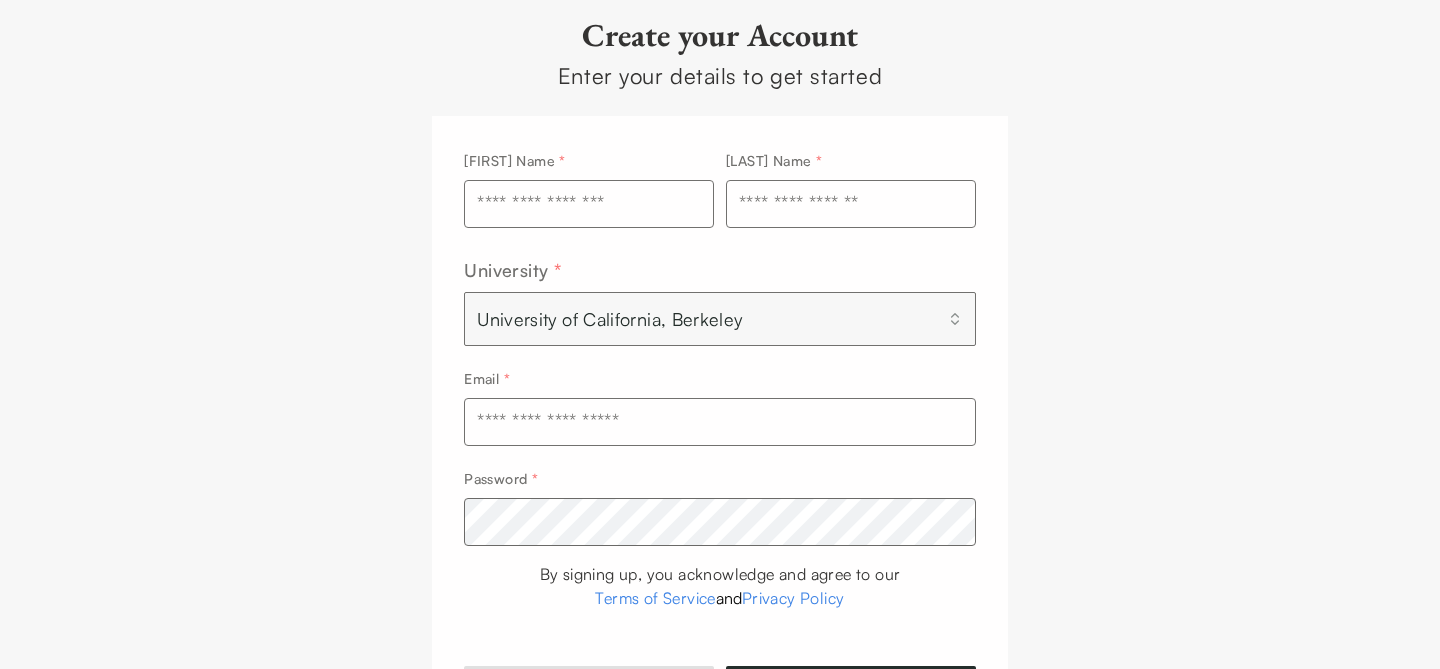 click at bounding box center (589, 204) 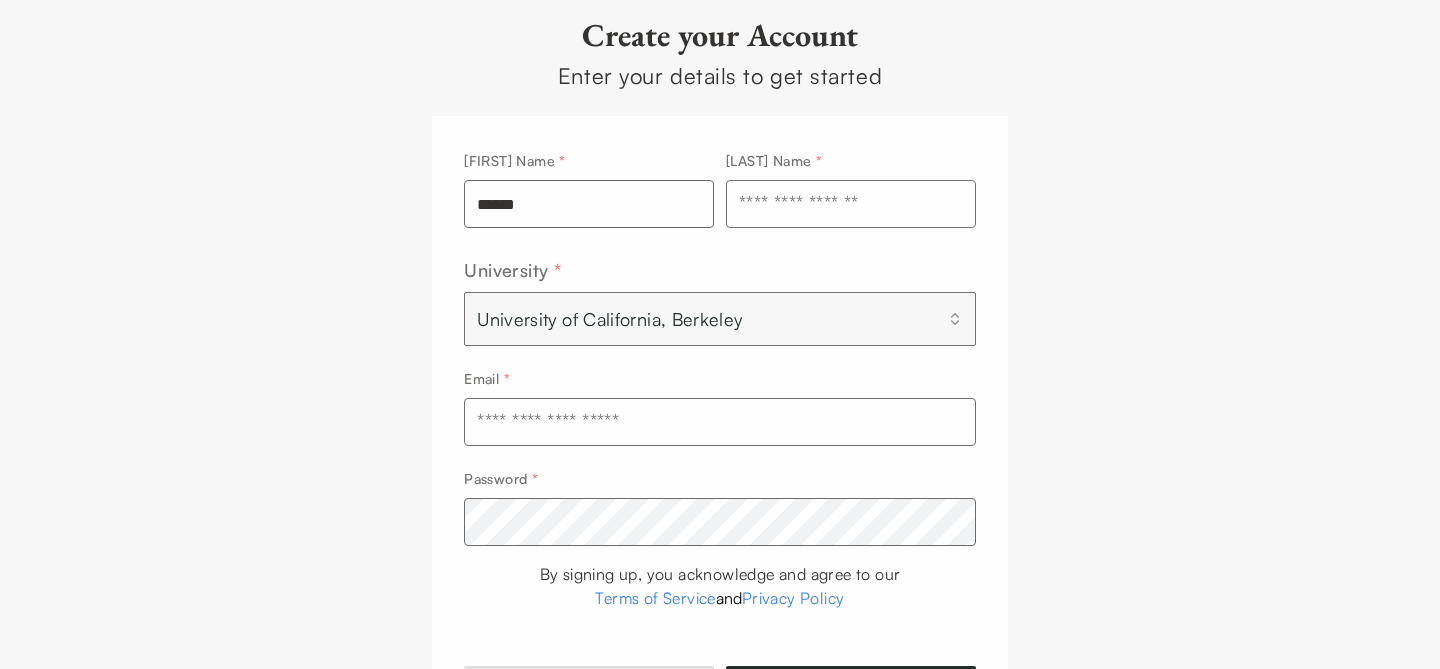 click at bounding box center [851, 204] 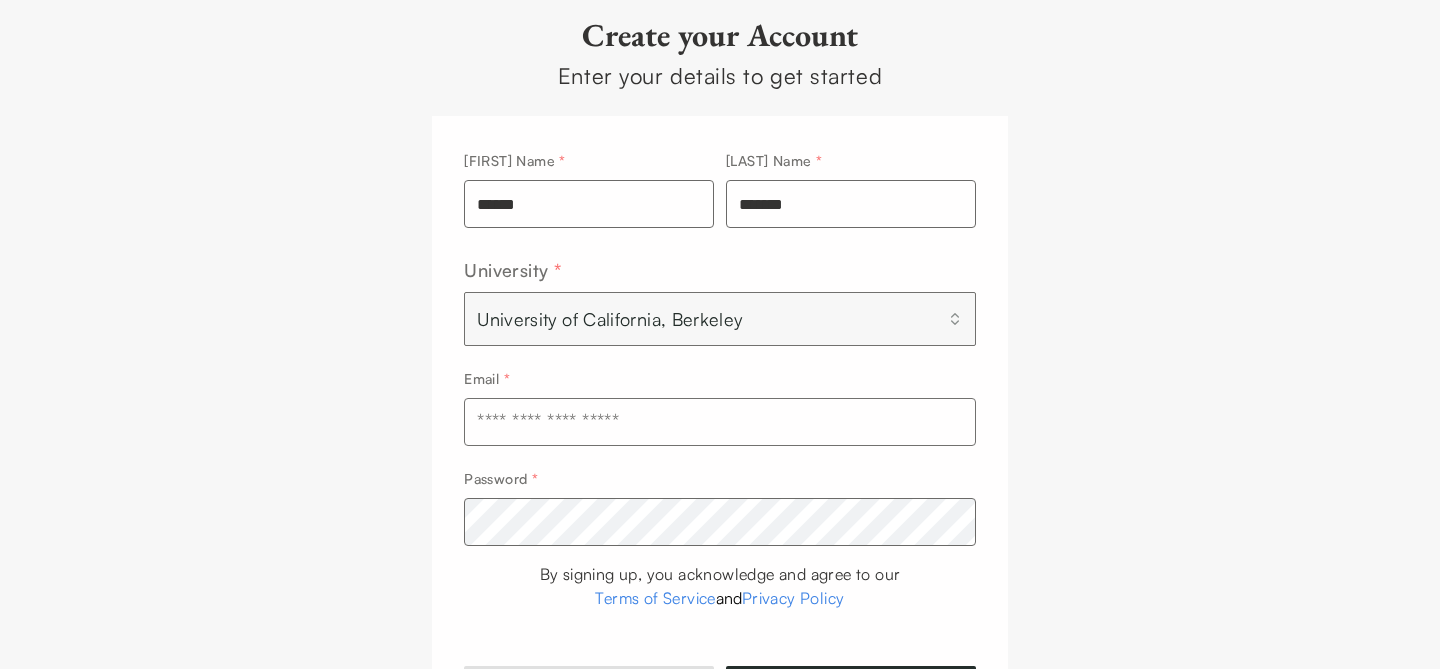 click at bounding box center [720, 422] 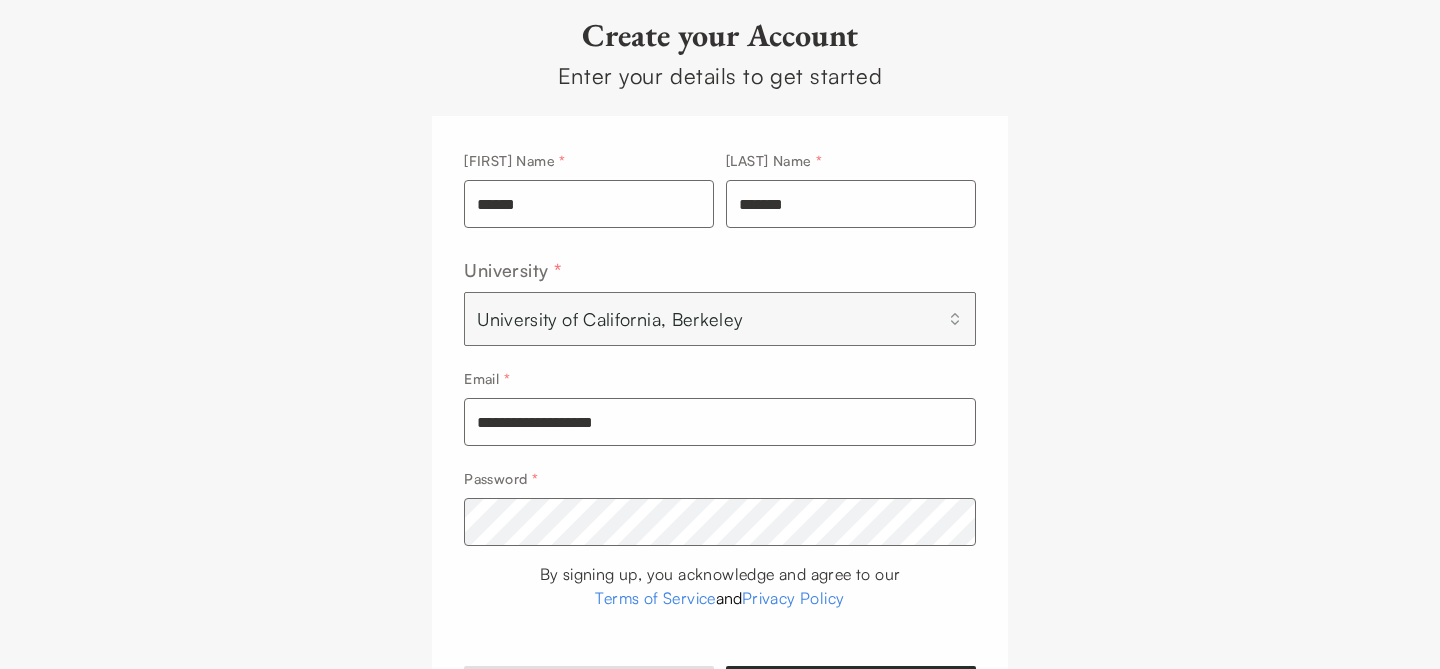 type on "**********" 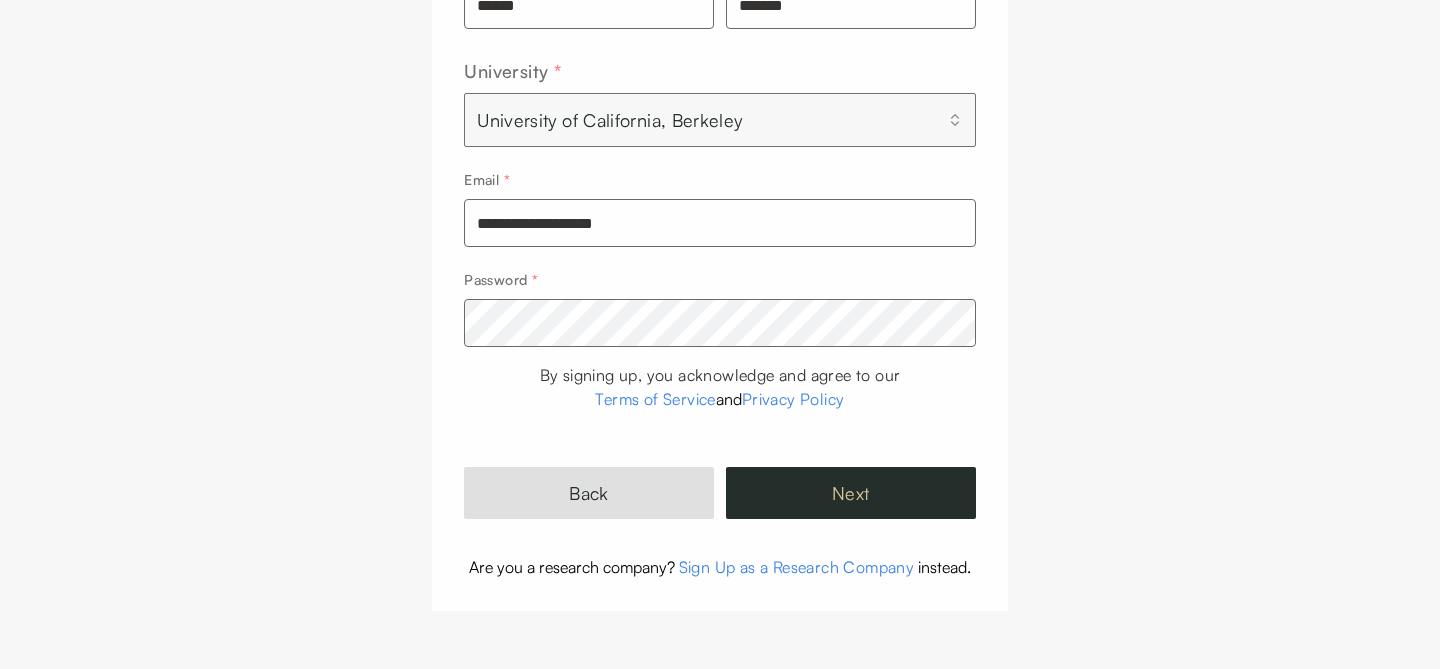 click on "Next" at bounding box center (851, 493) 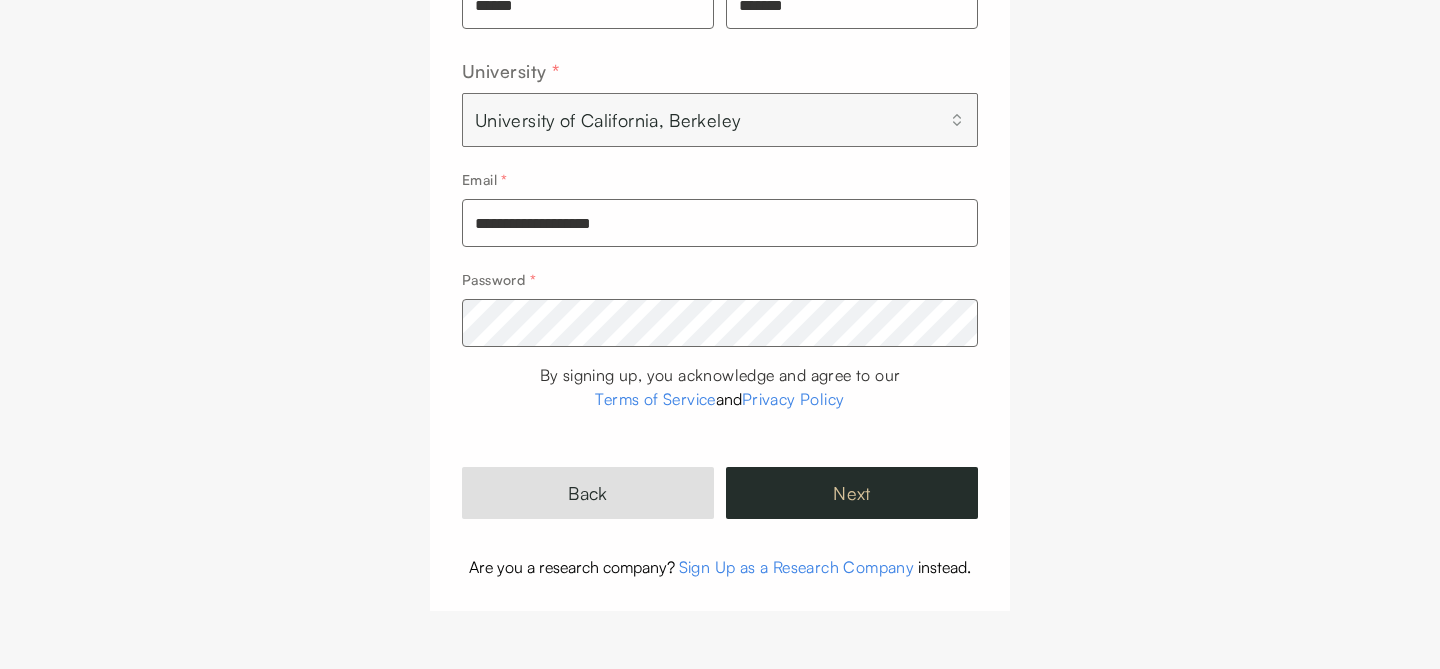 click on "Next" at bounding box center [852, 493] 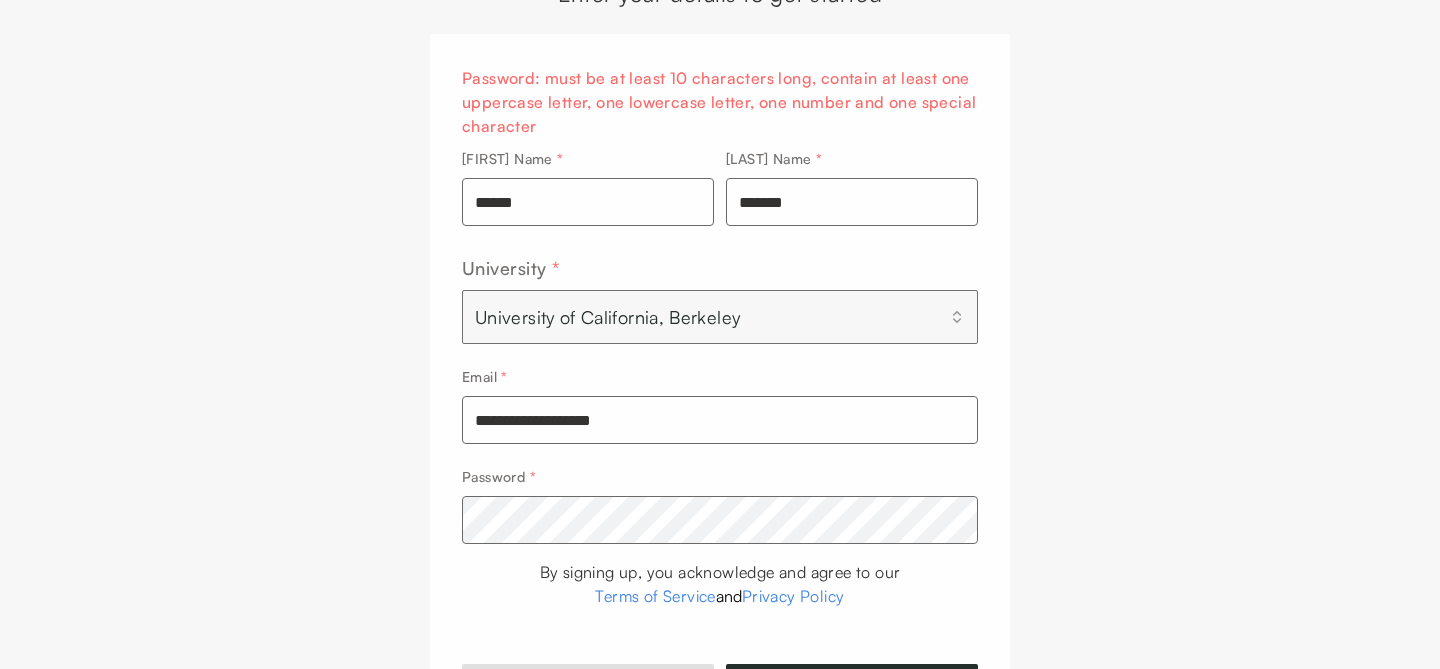 scroll, scrollTop: 378, scrollLeft: 0, axis: vertical 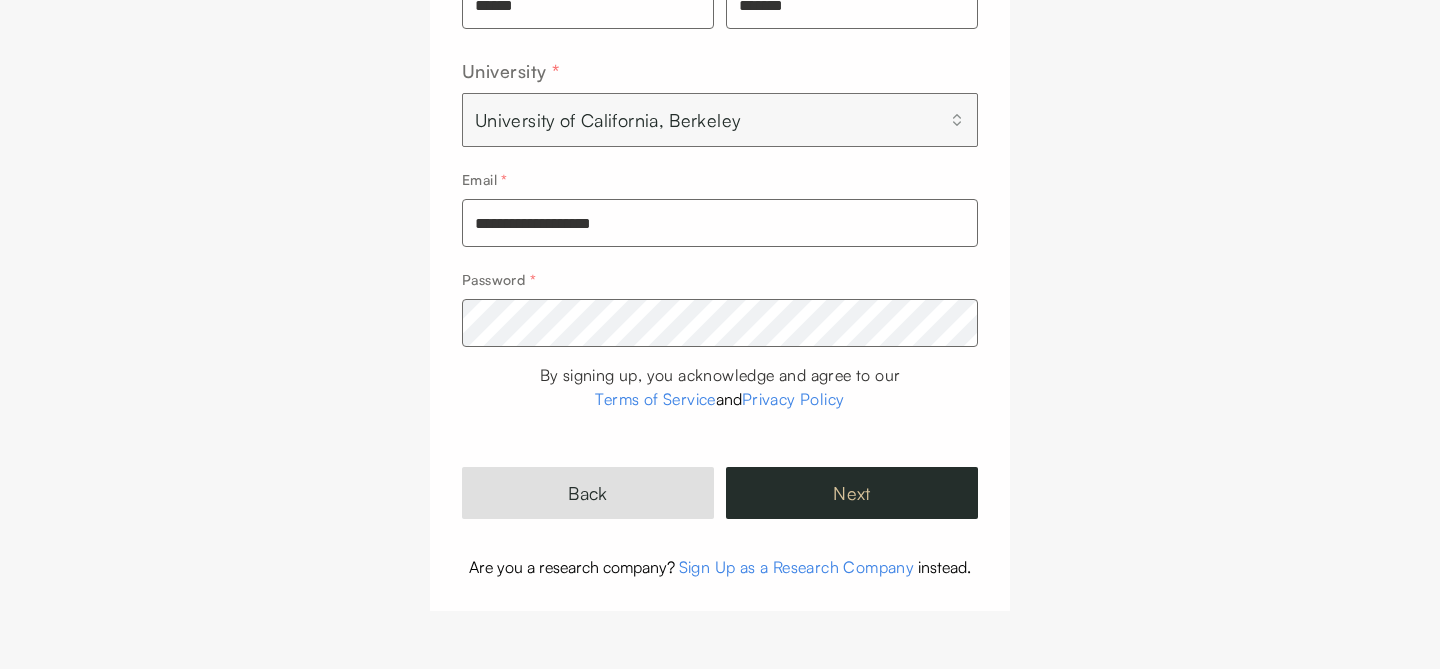 click on "Next" at bounding box center (852, 493) 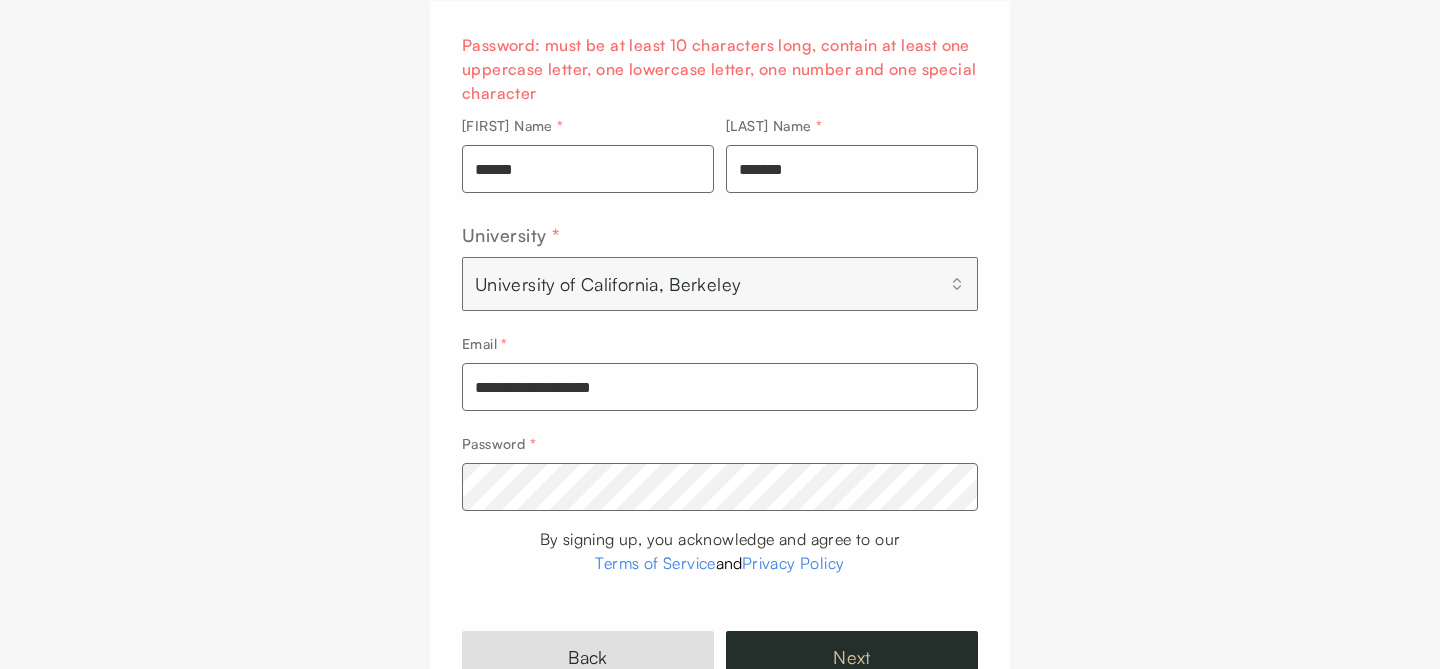 scroll, scrollTop: 175, scrollLeft: 0, axis: vertical 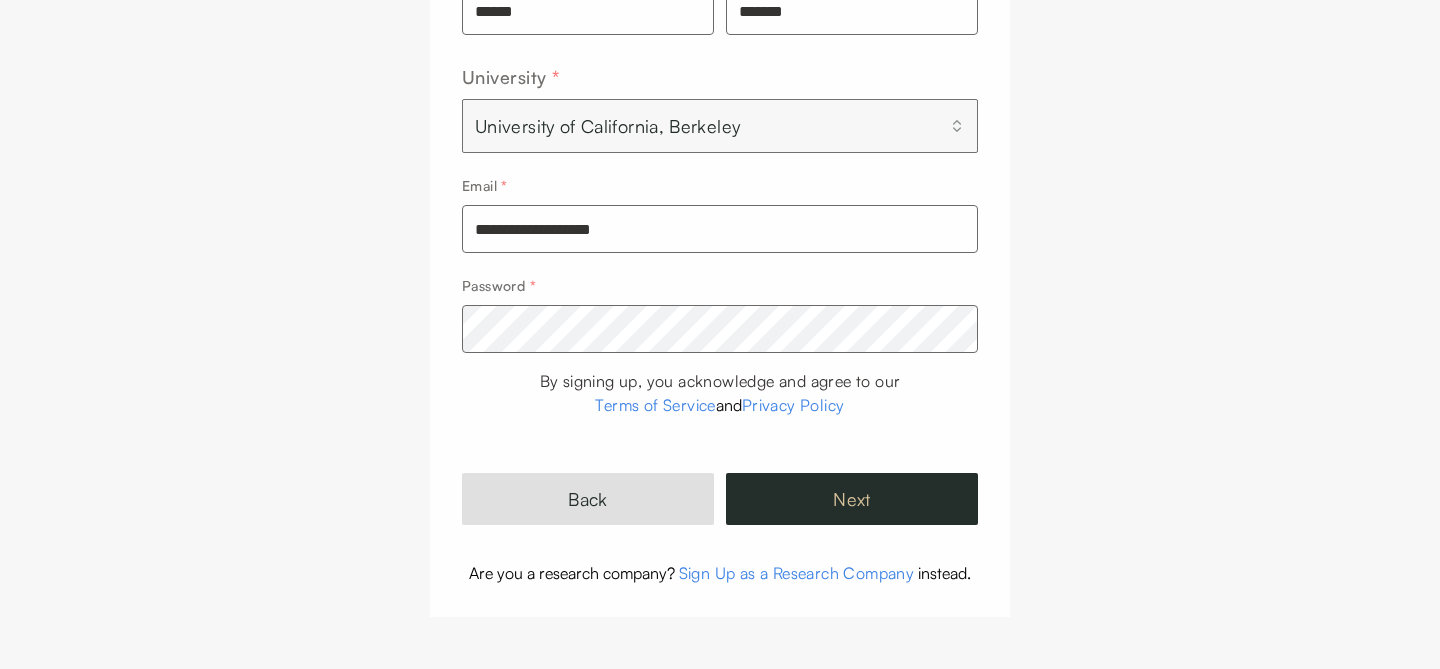 click on "Next" at bounding box center [852, 499] 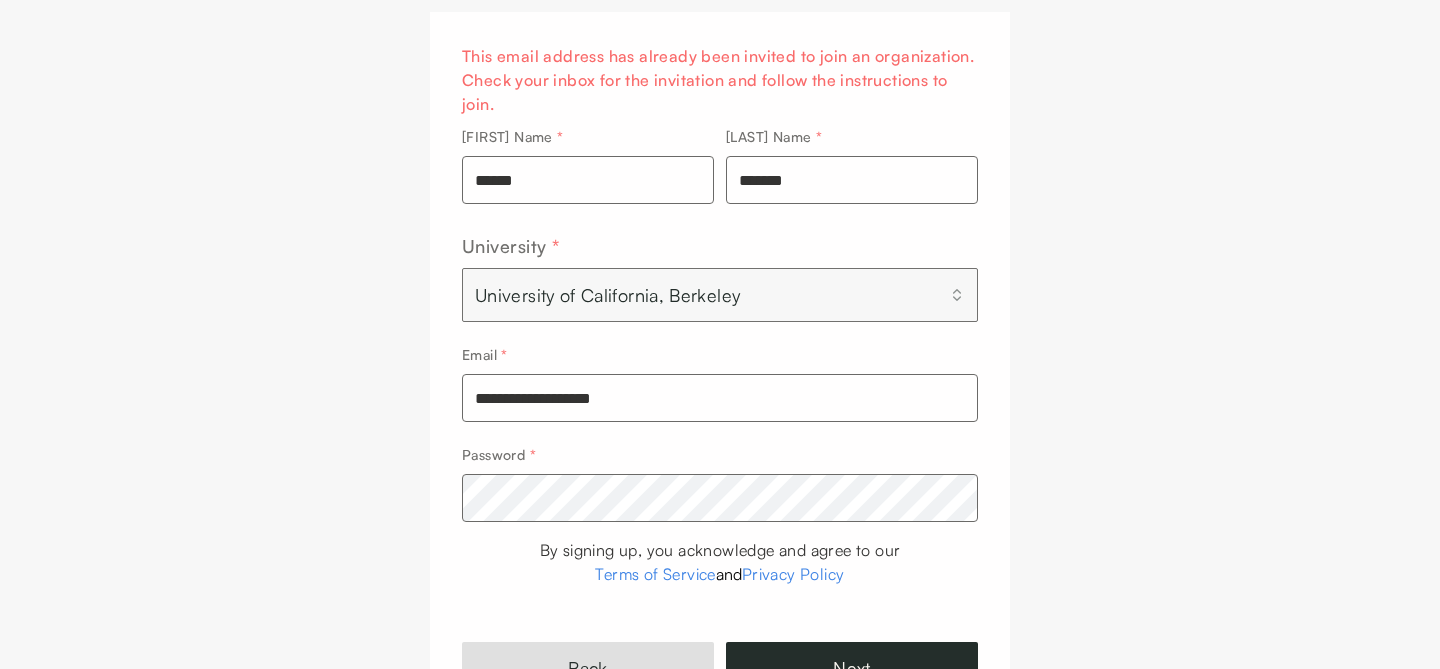 scroll, scrollTop: 378, scrollLeft: 0, axis: vertical 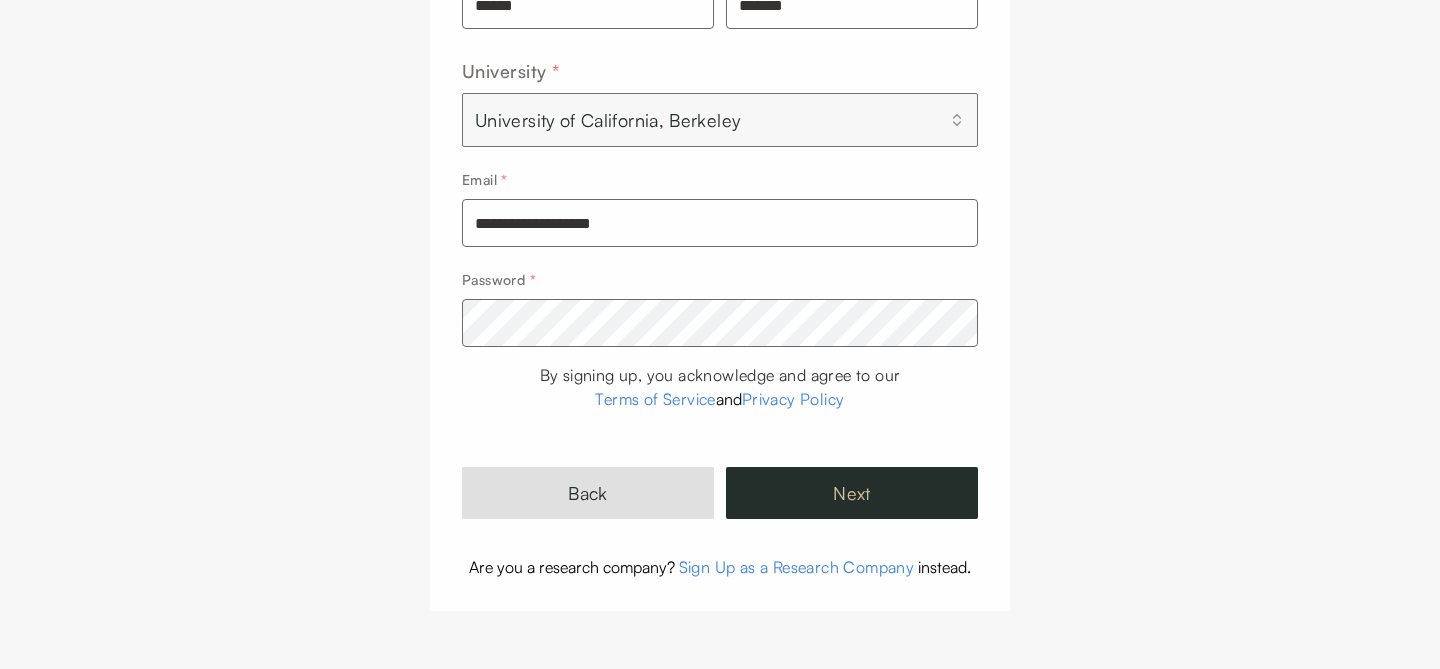 click on "Next" at bounding box center [852, 493] 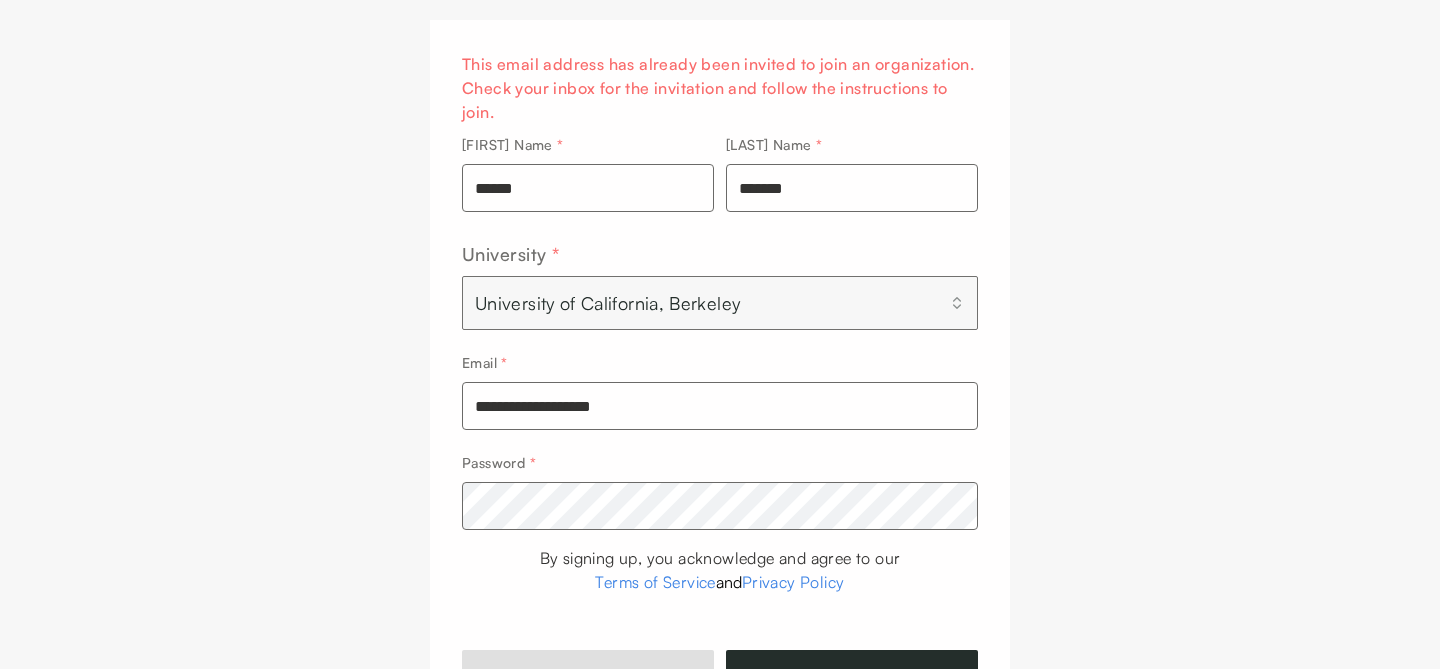 scroll, scrollTop: 0, scrollLeft: 0, axis: both 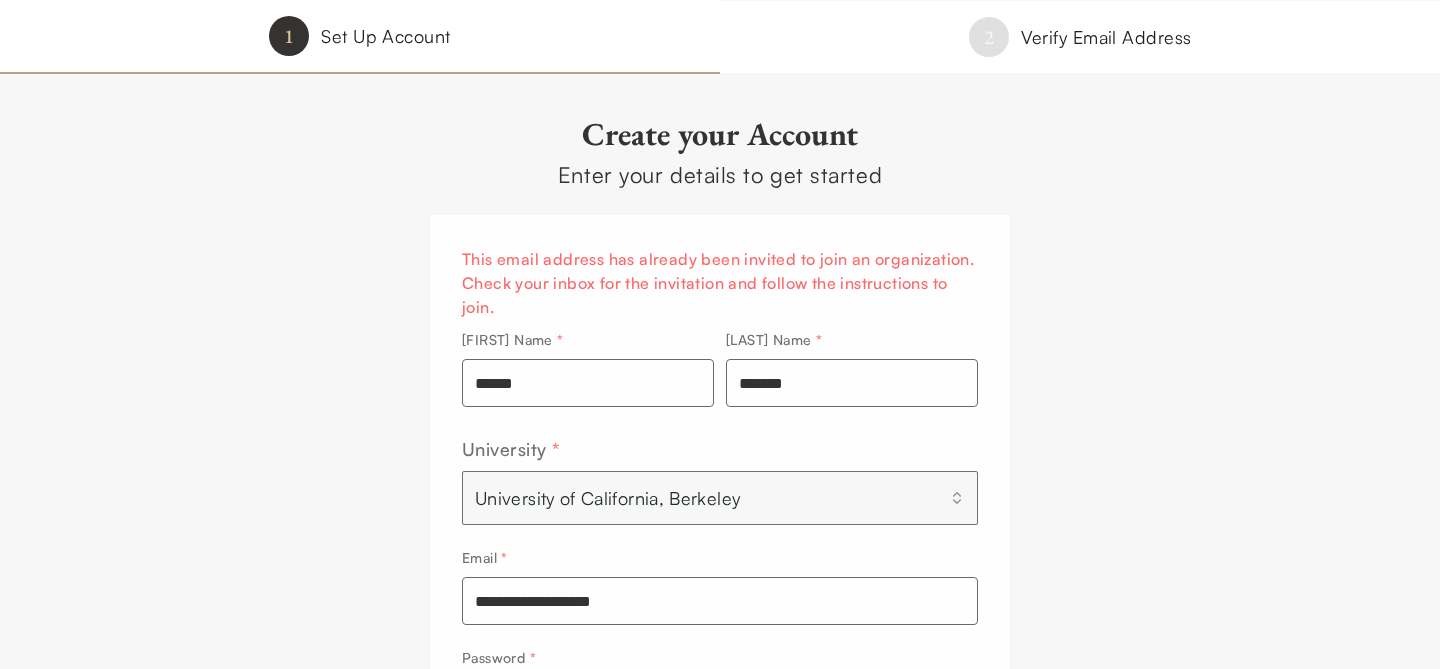 click on "This email address has already been invited to join an organization. Check your inbox for the invitation and follow the instructions to join." at bounding box center [720, 283] 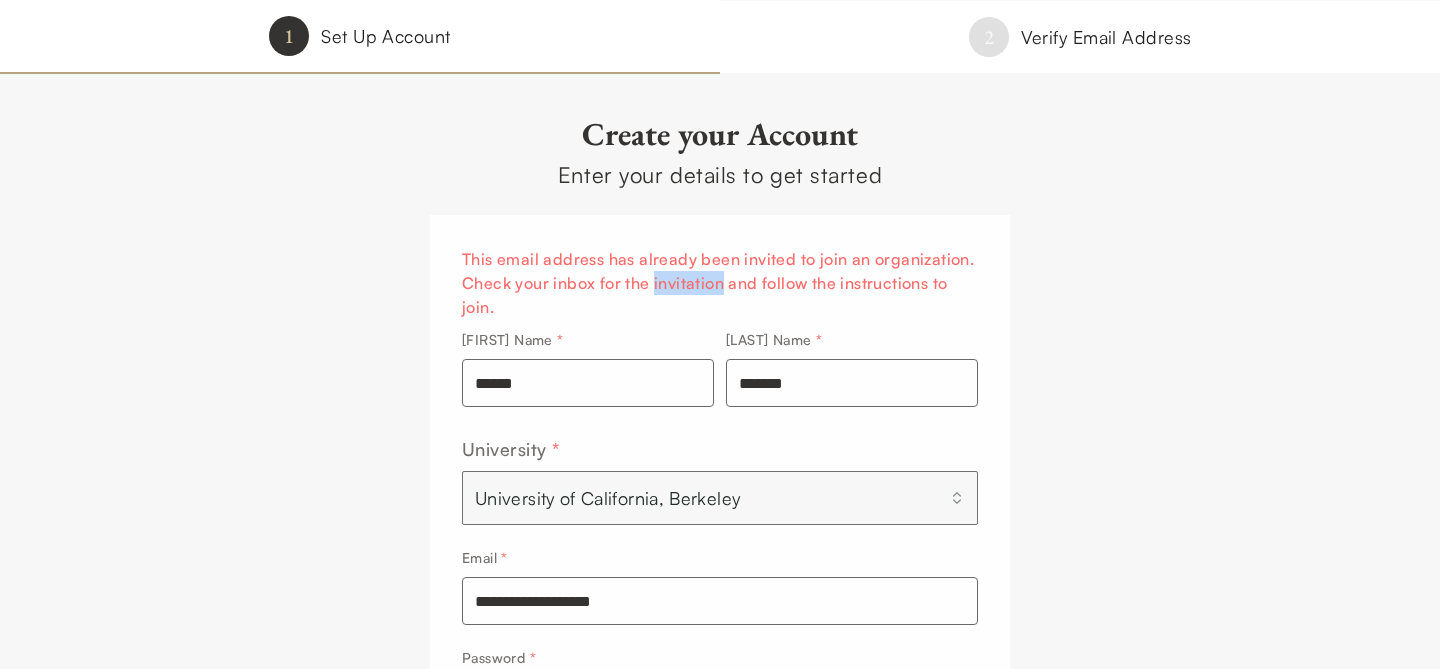 click on "This email address has already been invited to join an organization. Check your inbox for the invitation and follow the instructions to join." at bounding box center (720, 283) 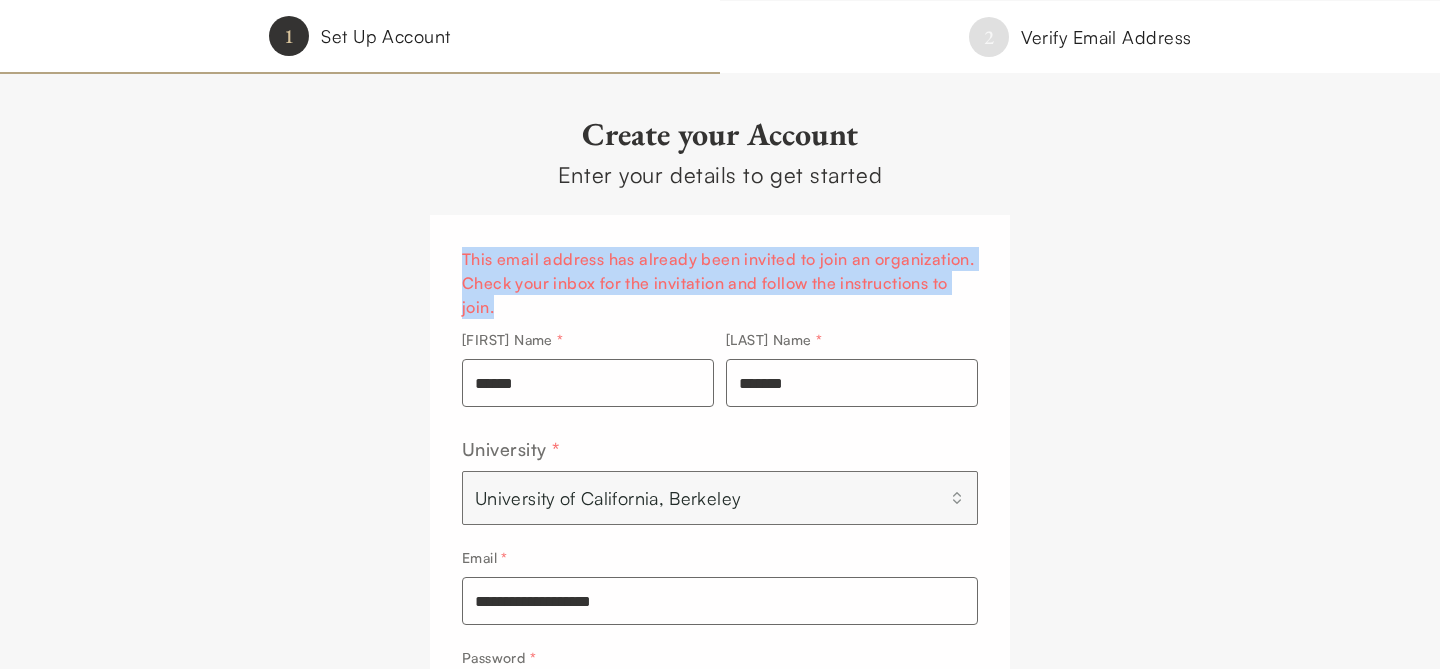 click on "This email address has already been invited to join an organization. Check your inbox for the invitation and follow the instructions to join." at bounding box center (720, 283) 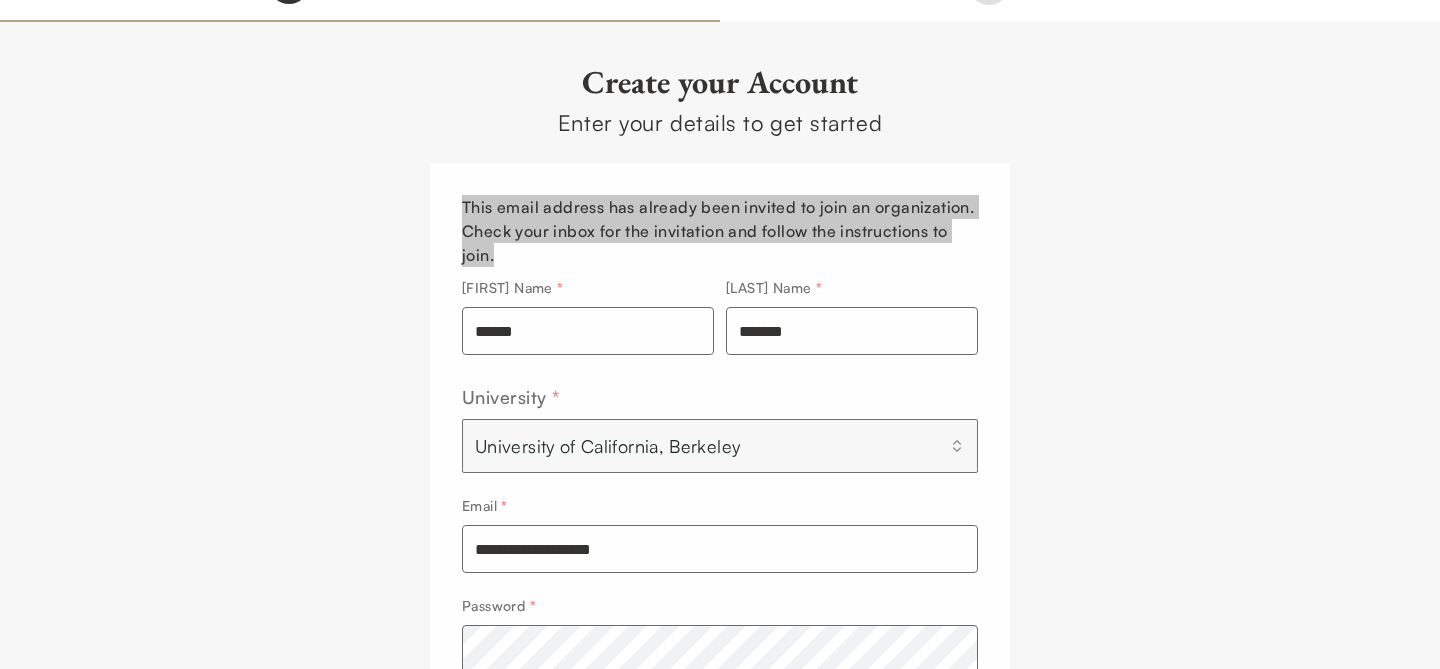 scroll, scrollTop: 0, scrollLeft: 0, axis: both 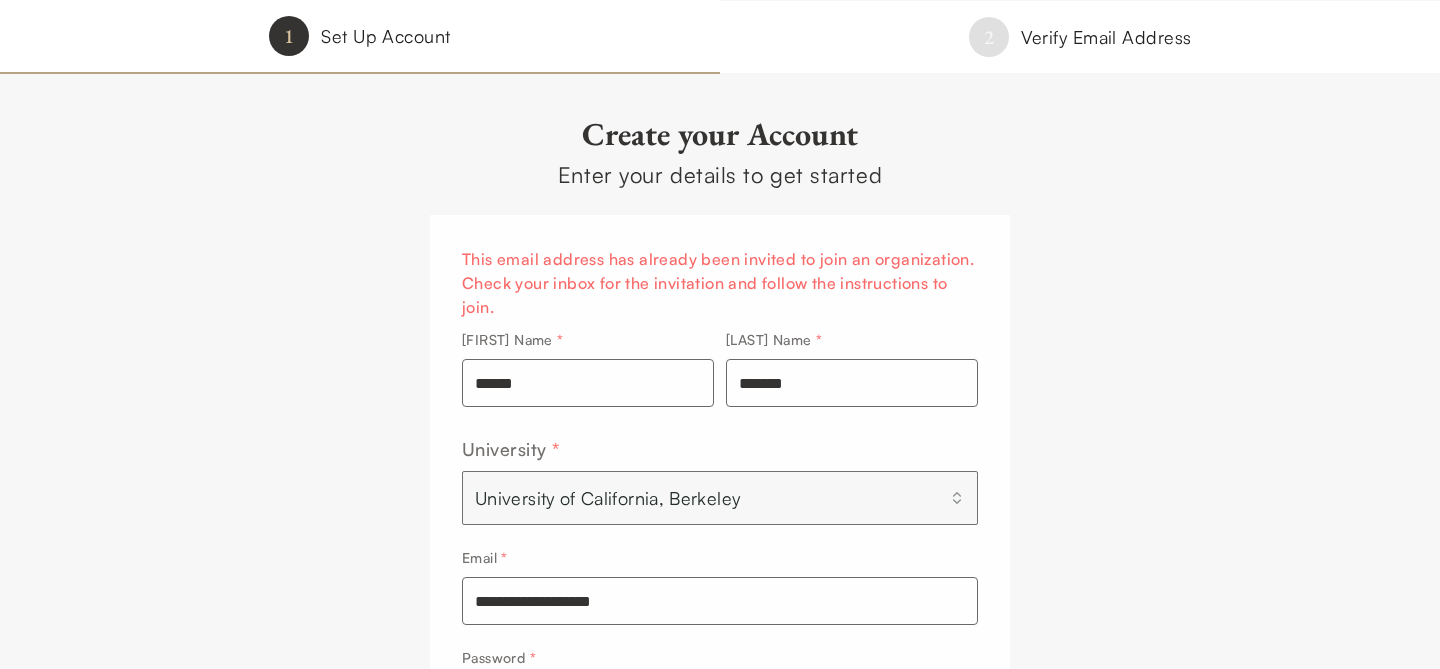 click on "Set Up Account" at bounding box center (385, 36) 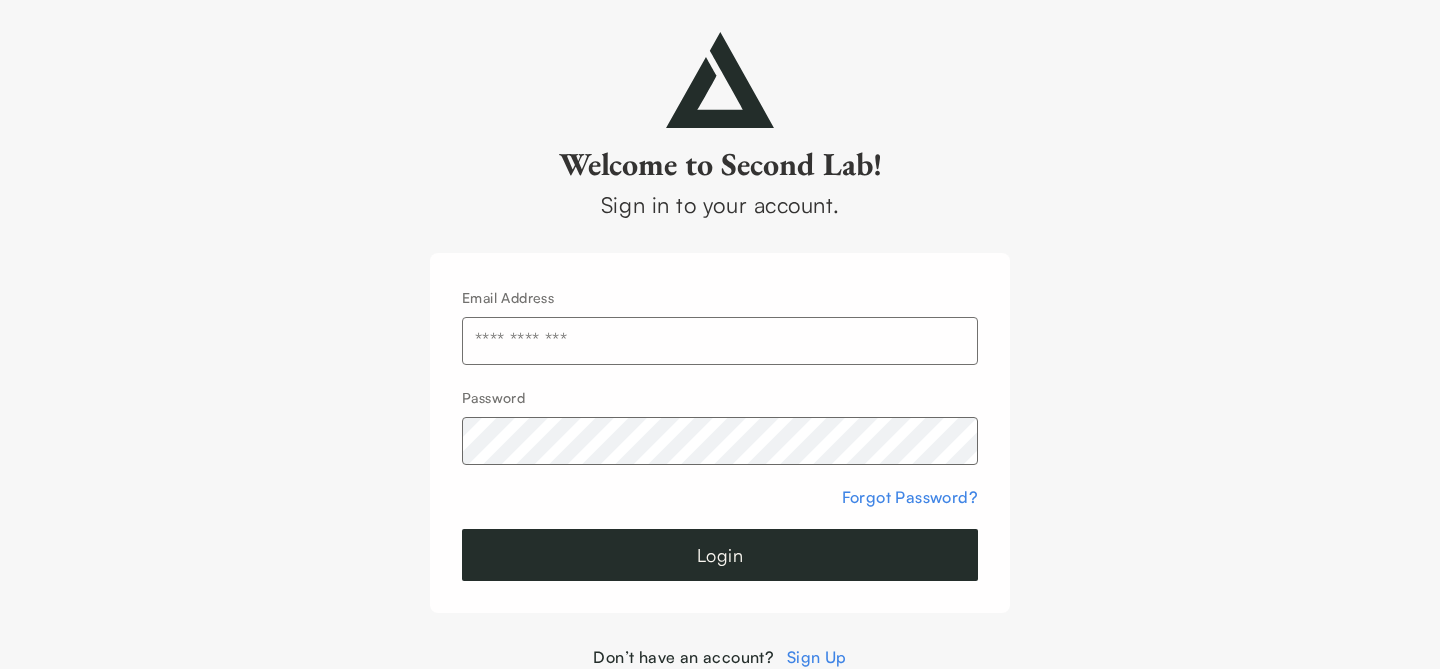 scroll, scrollTop: 0, scrollLeft: 0, axis: both 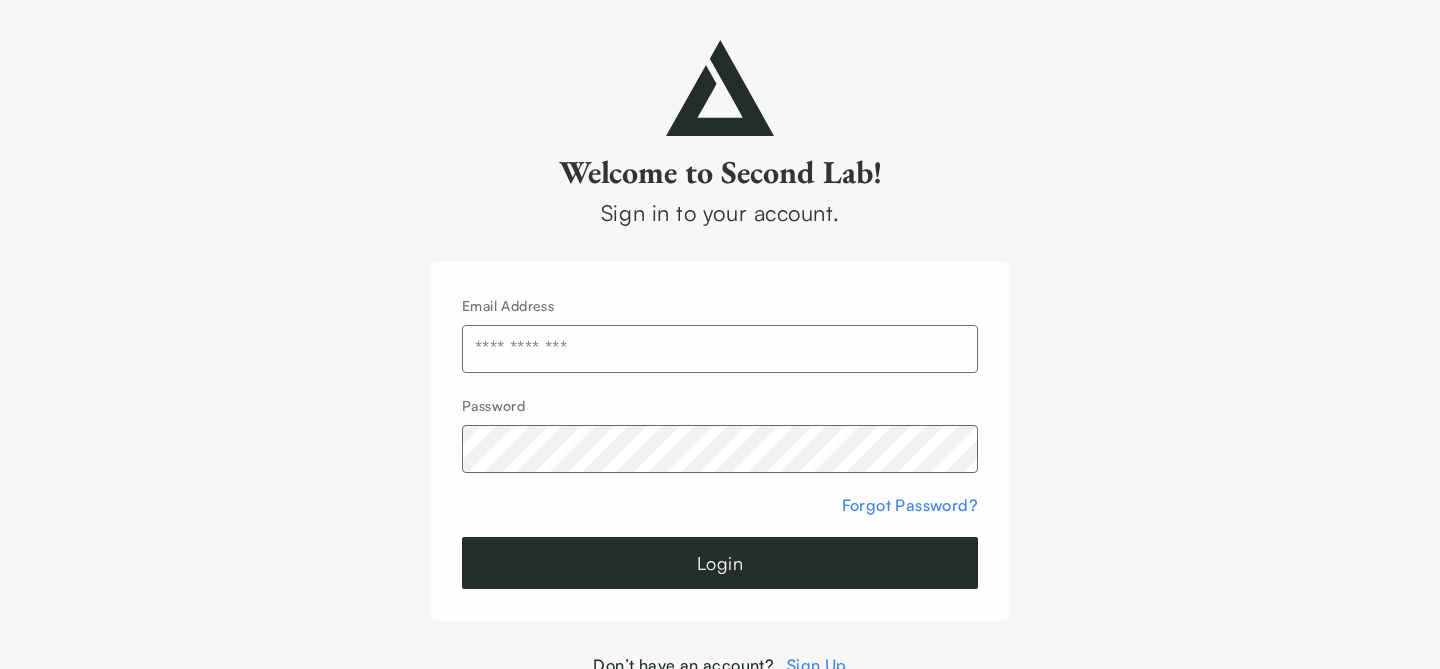 click at bounding box center [720, 88] 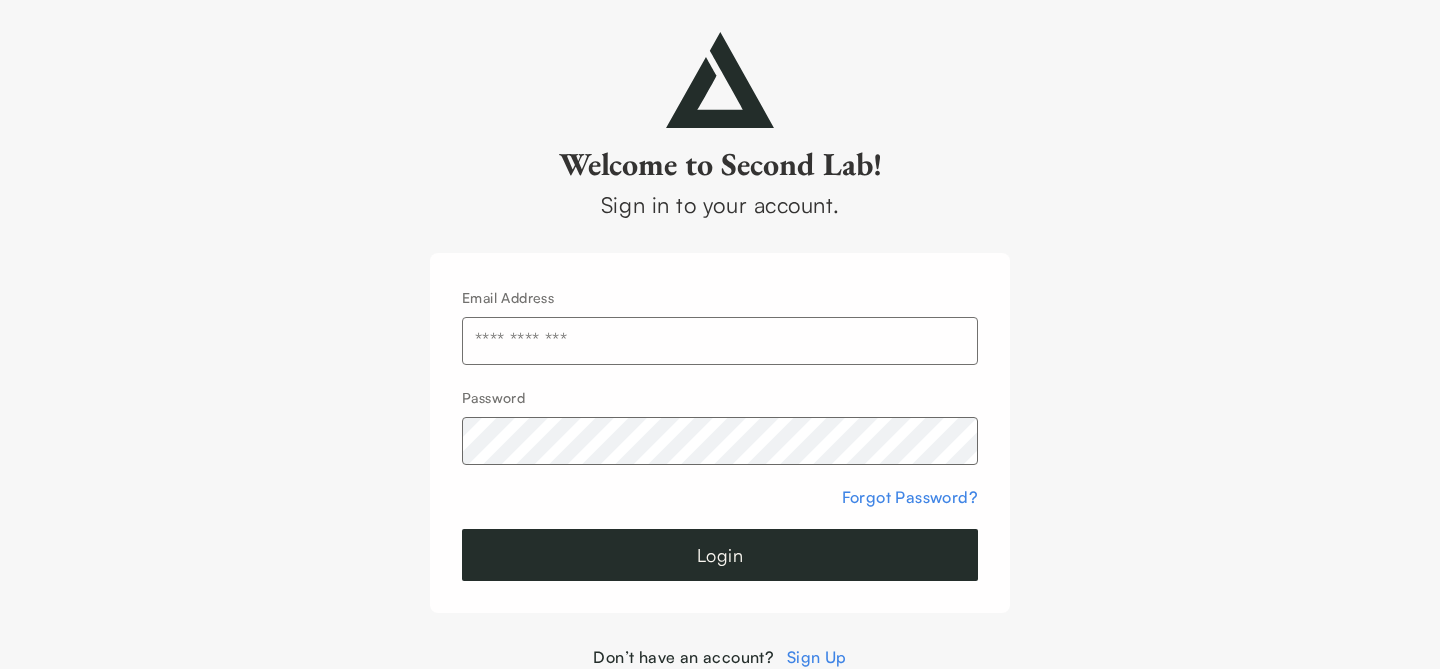 click on "Sign Up" at bounding box center (817, 657) 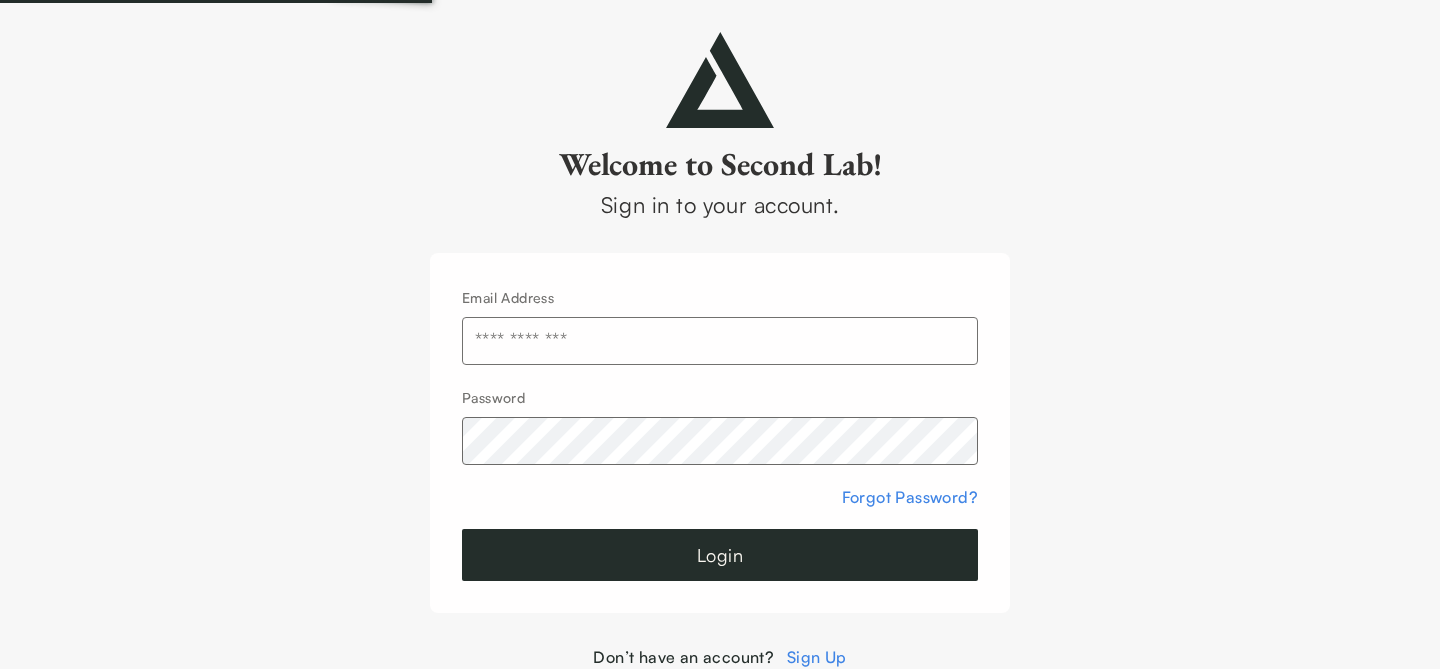 scroll, scrollTop: 0, scrollLeft: 0, axis: both 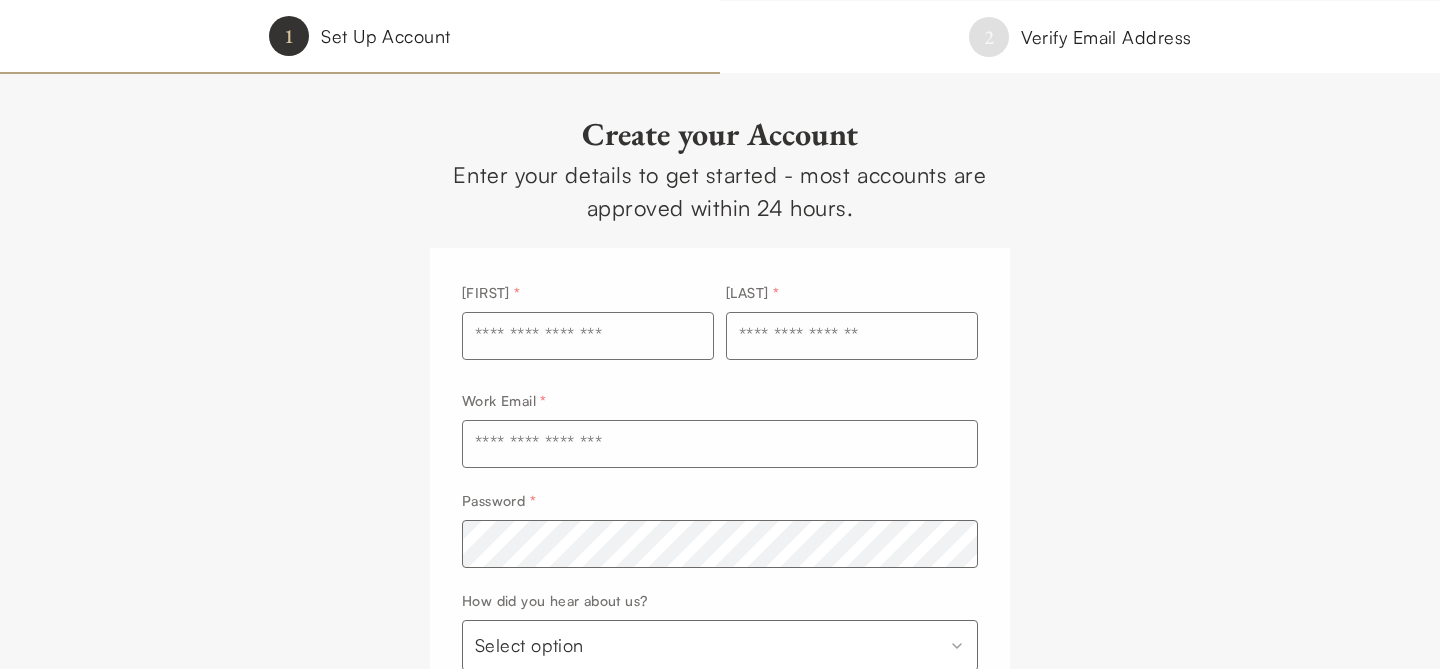click at bounding box center [588, 336] 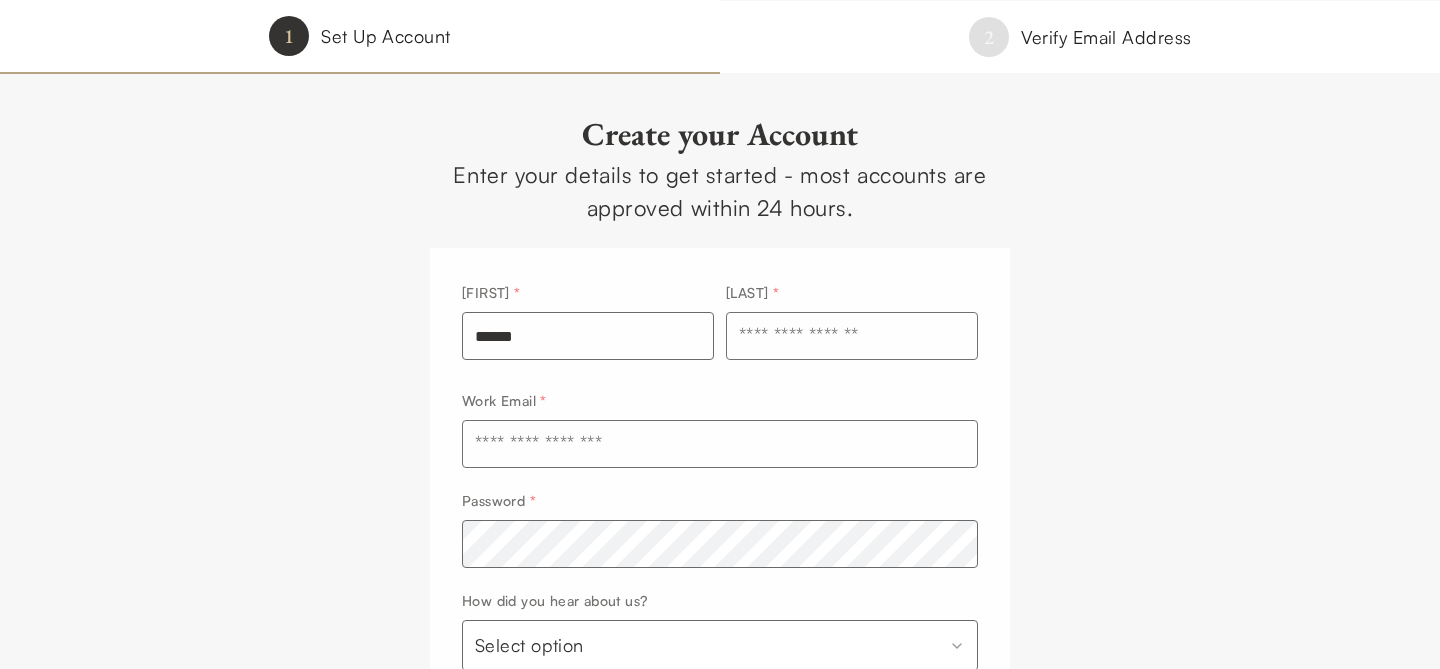click at bounding box center [852, 336] 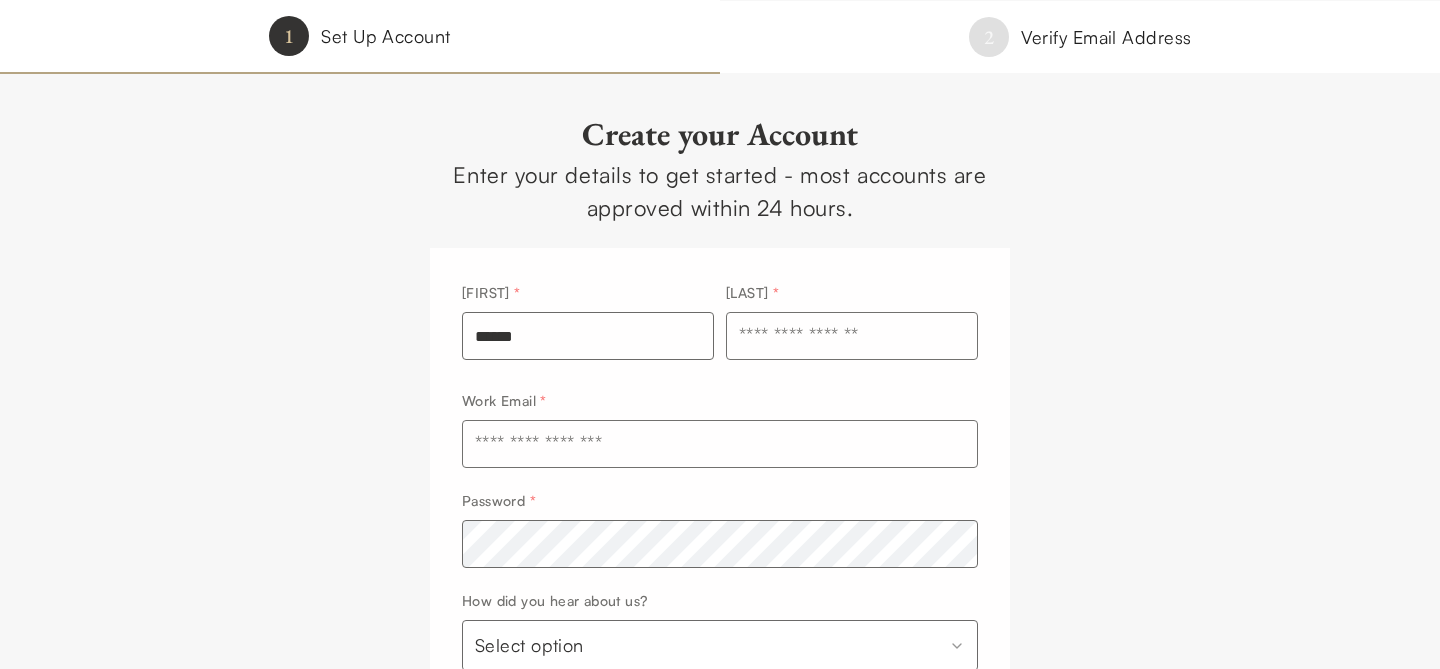 type on "*******" 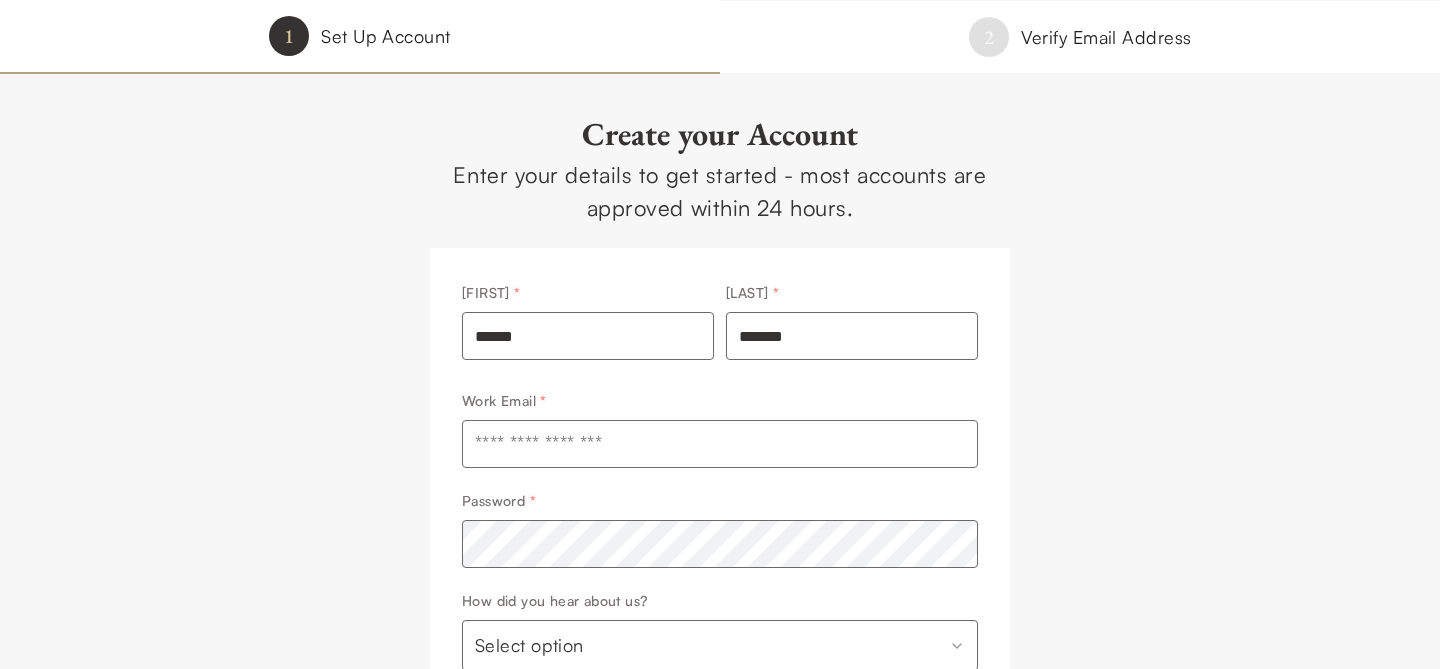 click on "Work Email   *" at bounding box center [720, 428] 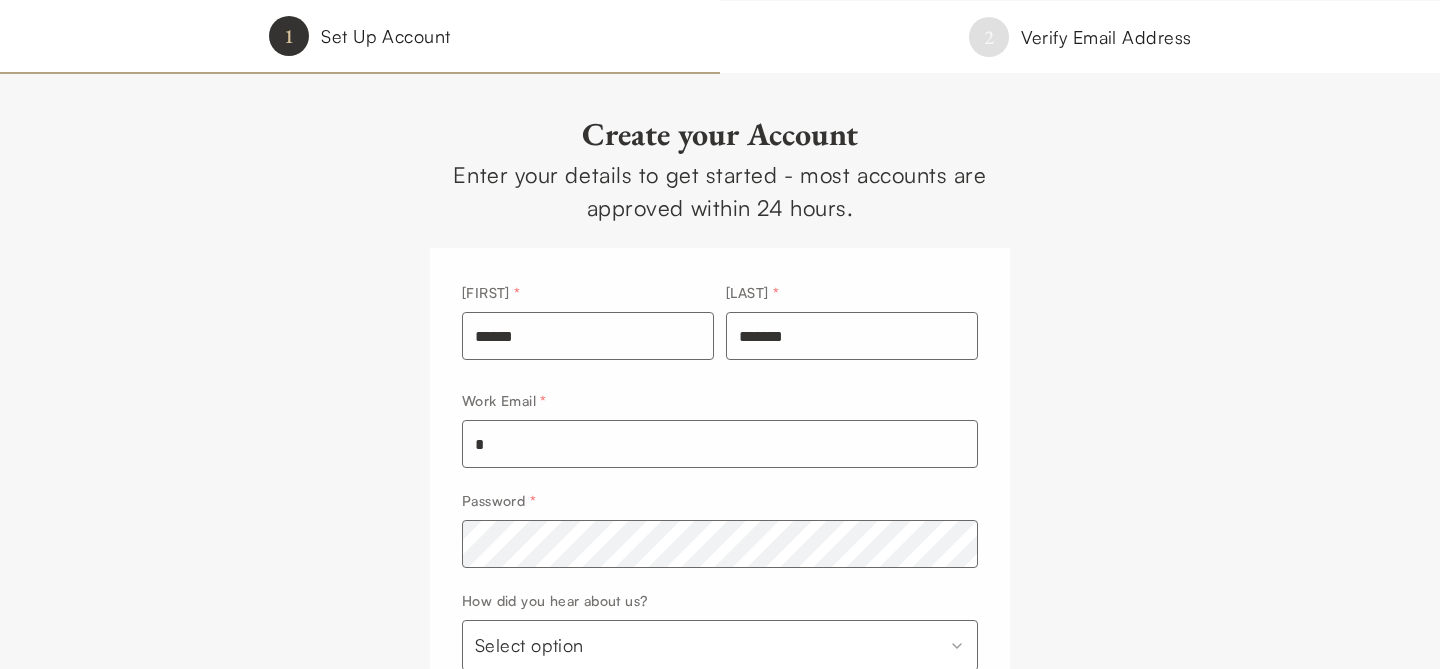 type on "**********" 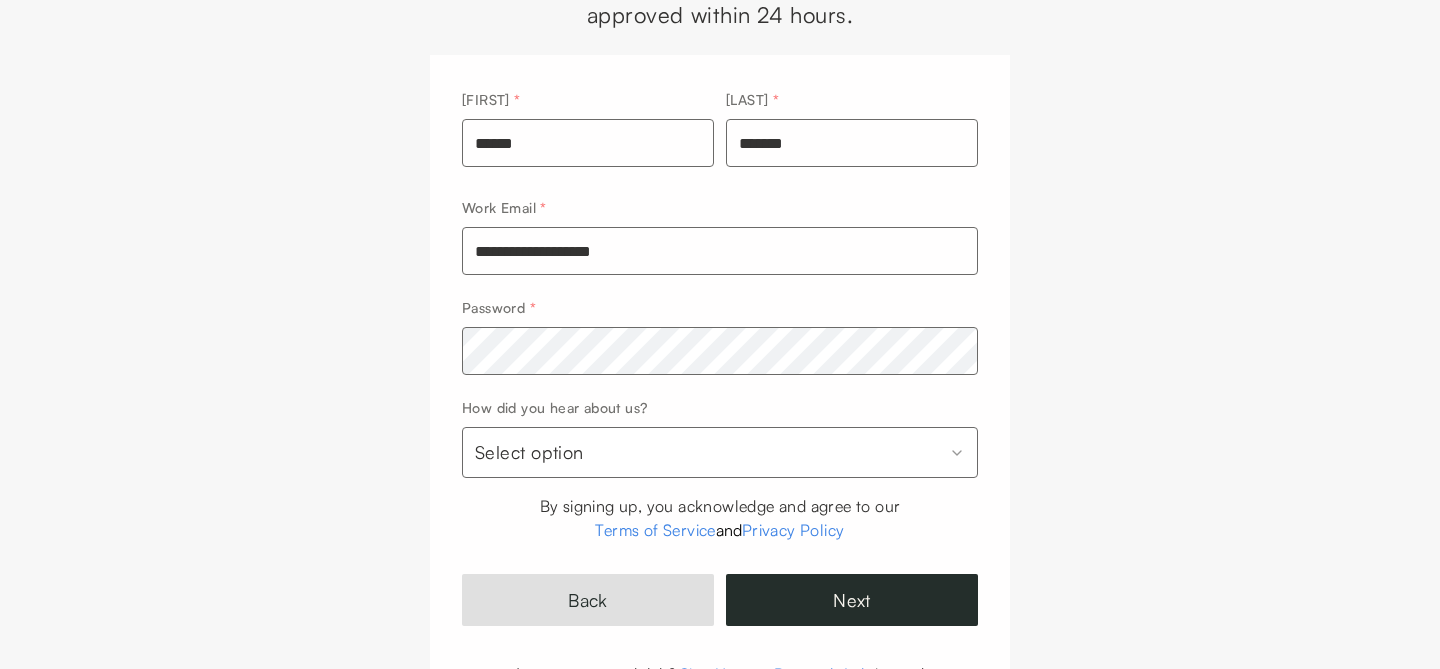 scroll, scrollTop: 300, scrollLeft: 0, axis: vertical 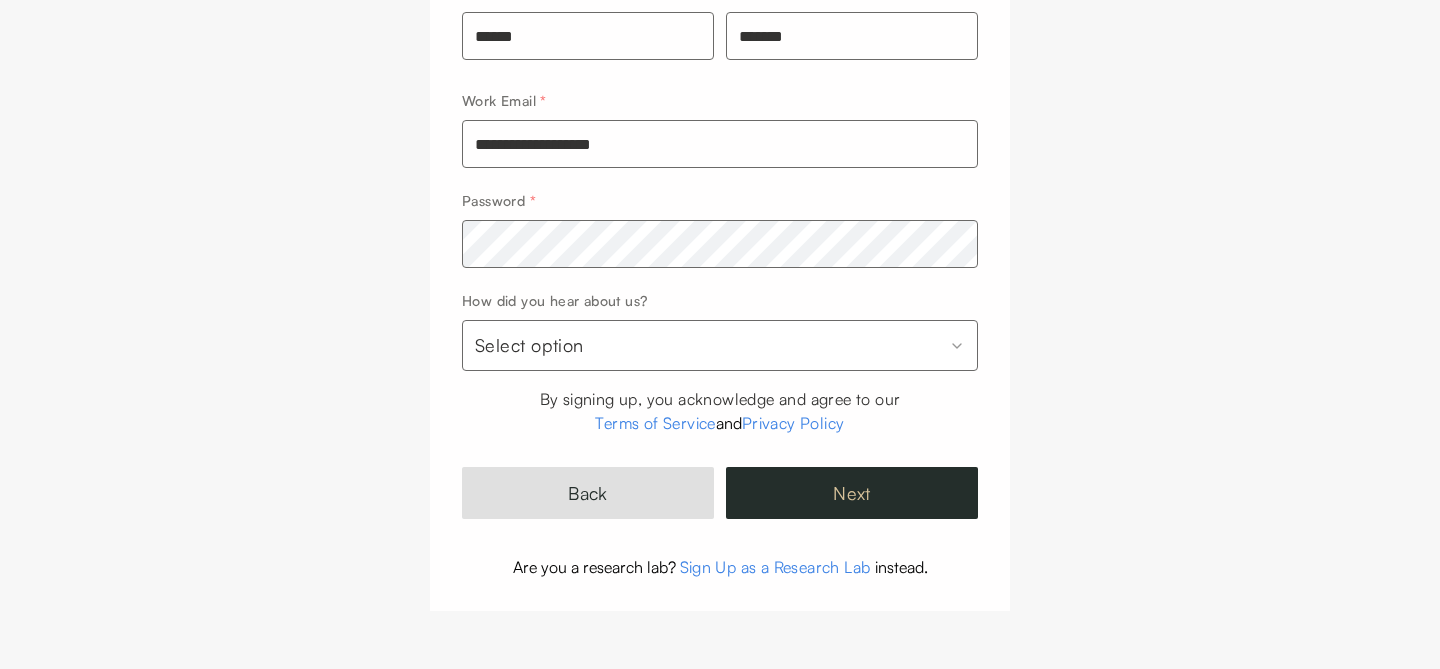 click on "Next" at bounding box center [852, 493] 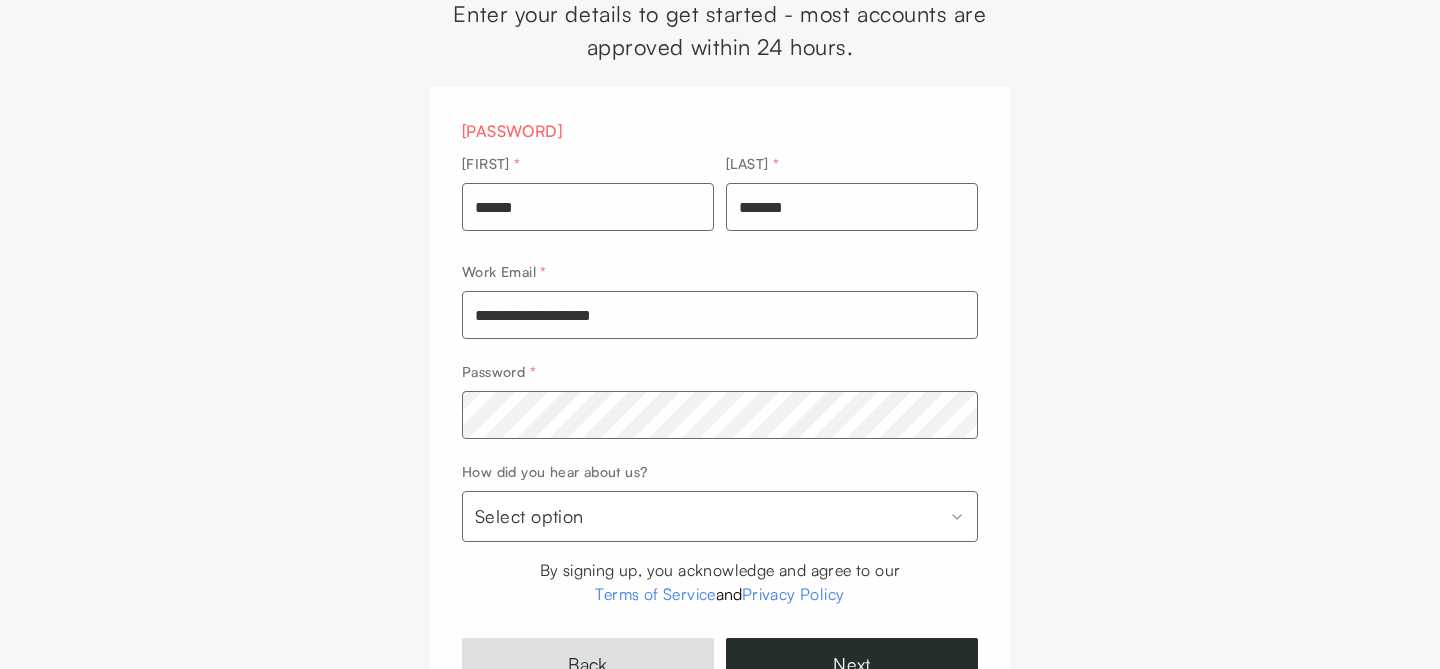 scroll, scrollTop: 168, scrollLeft: 0, axis: vertical 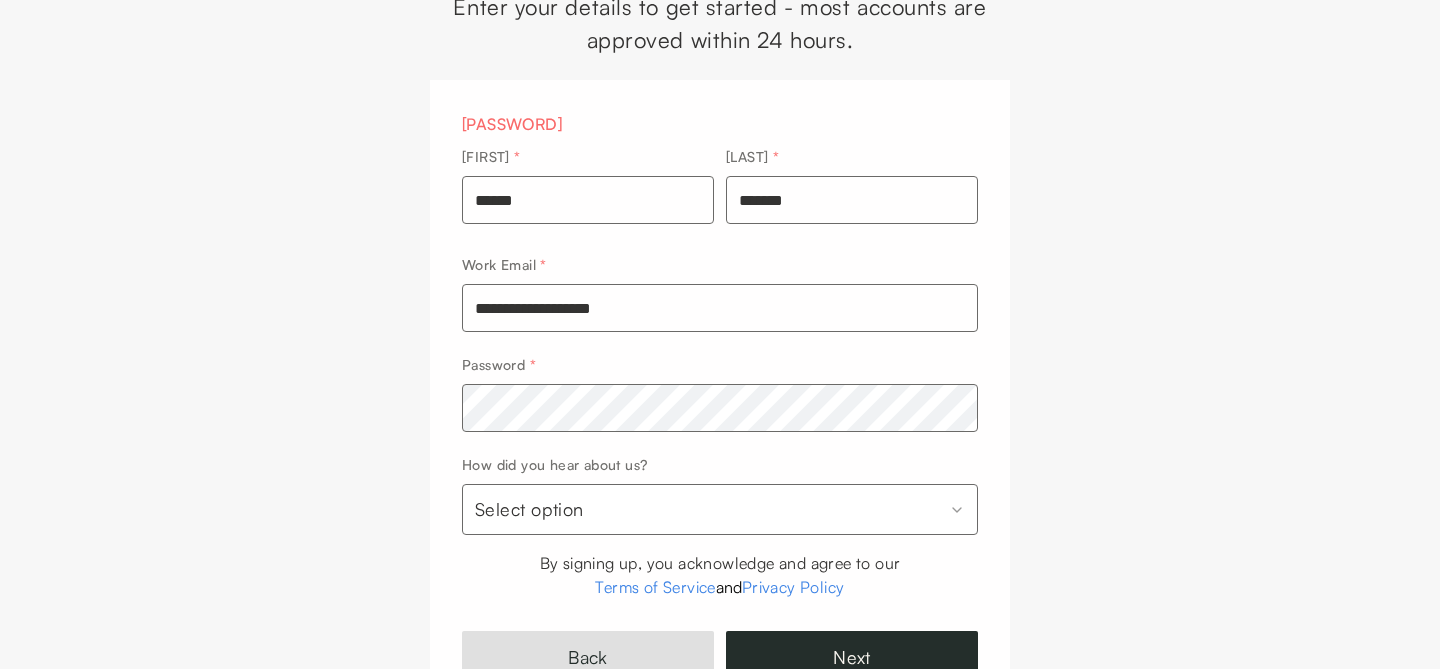 click on "Next" at bounding box center [852, 657] 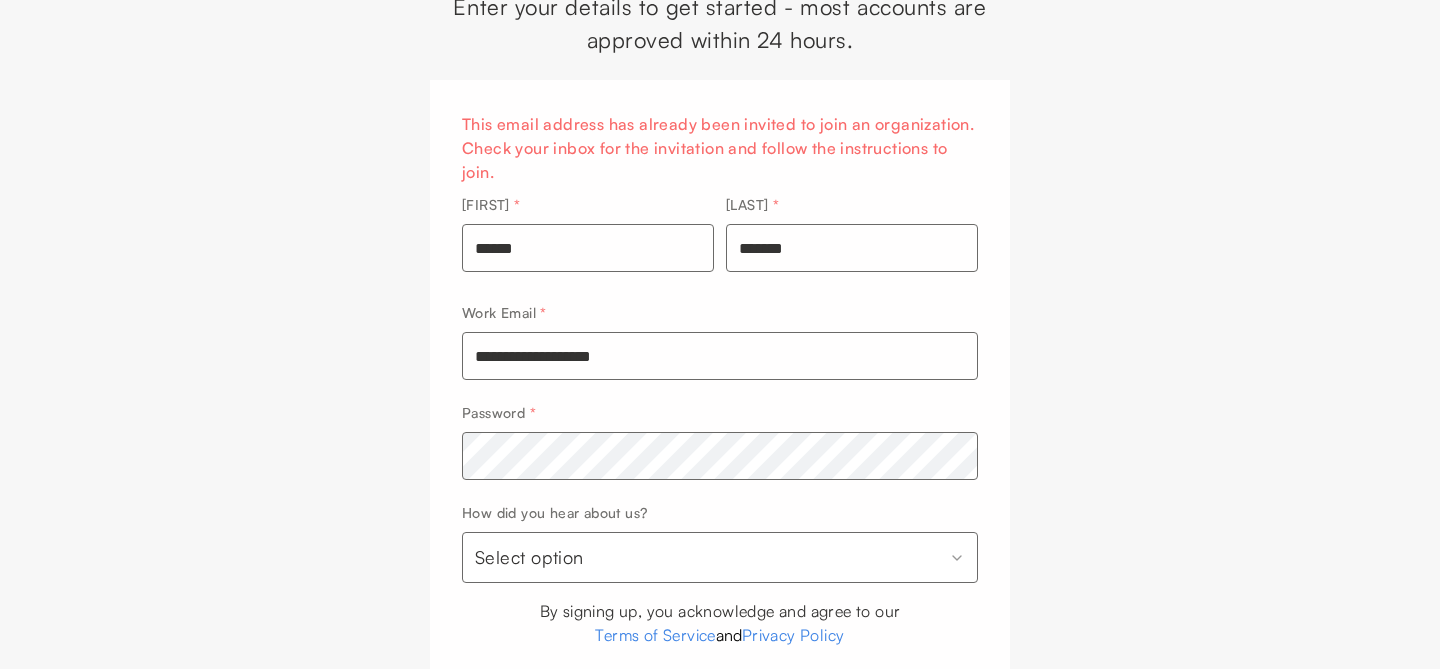 click on "This email address has already been invited to join an organization. Check your inbox for the invitation and follow the instructions to join." at bounding box center (720, 148) 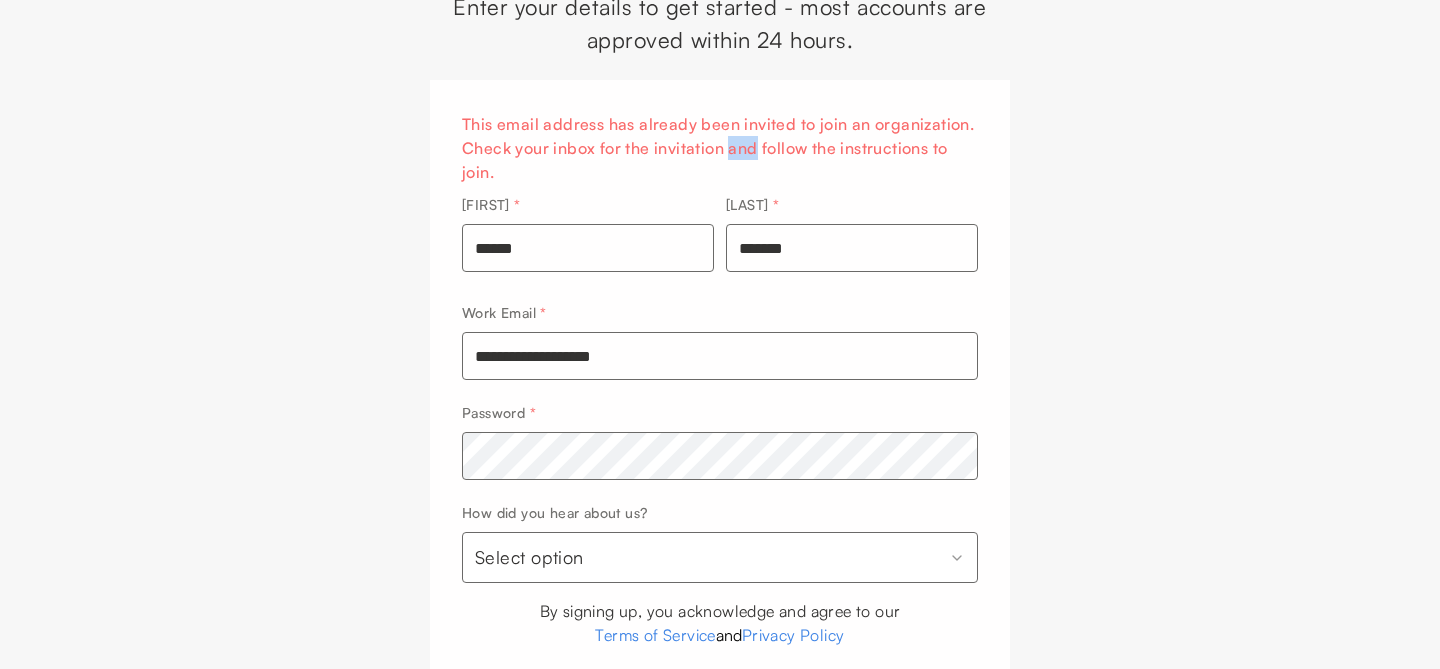 click on "This email address has already been invited to join an organization. Check your inbox for the invitation and follow the instructions to join." at bounding box center (720, 148) 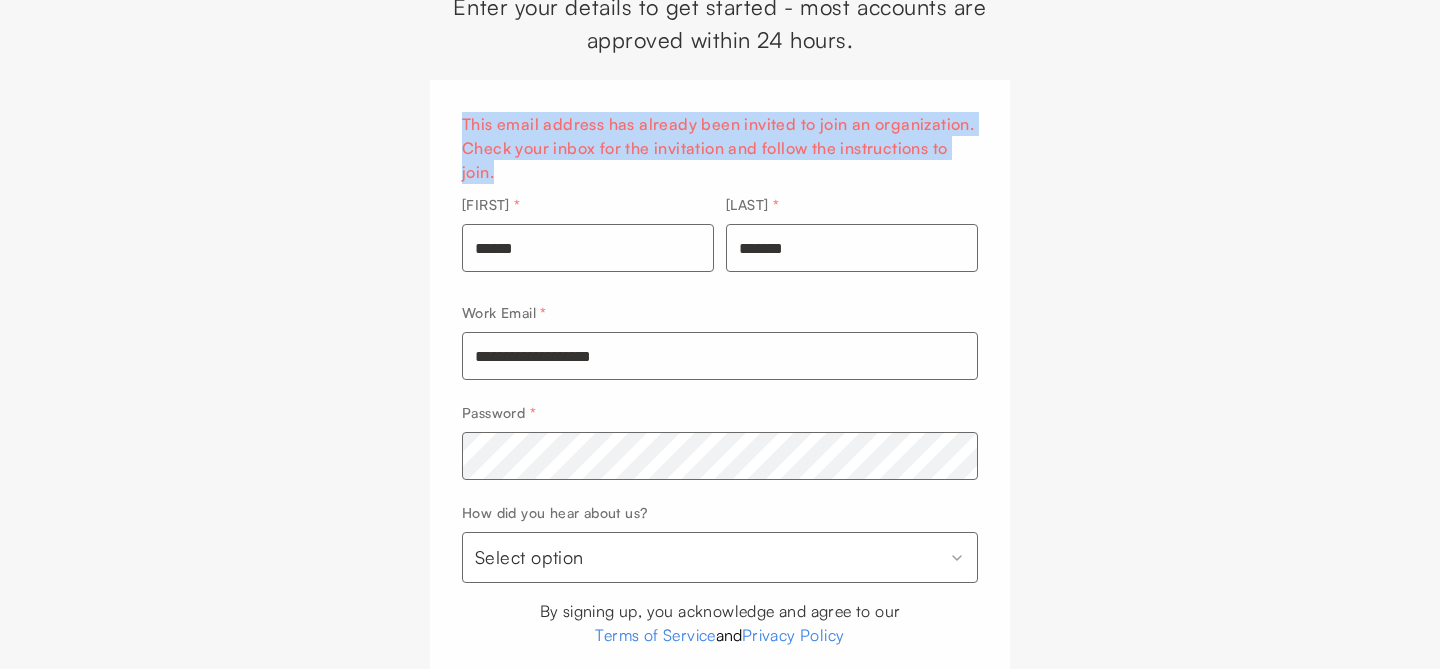 click on "This email address has already been invited to join an organization. Check your inbox for the invitation and follow the instructions to join." at bounding box center (720, 148) 